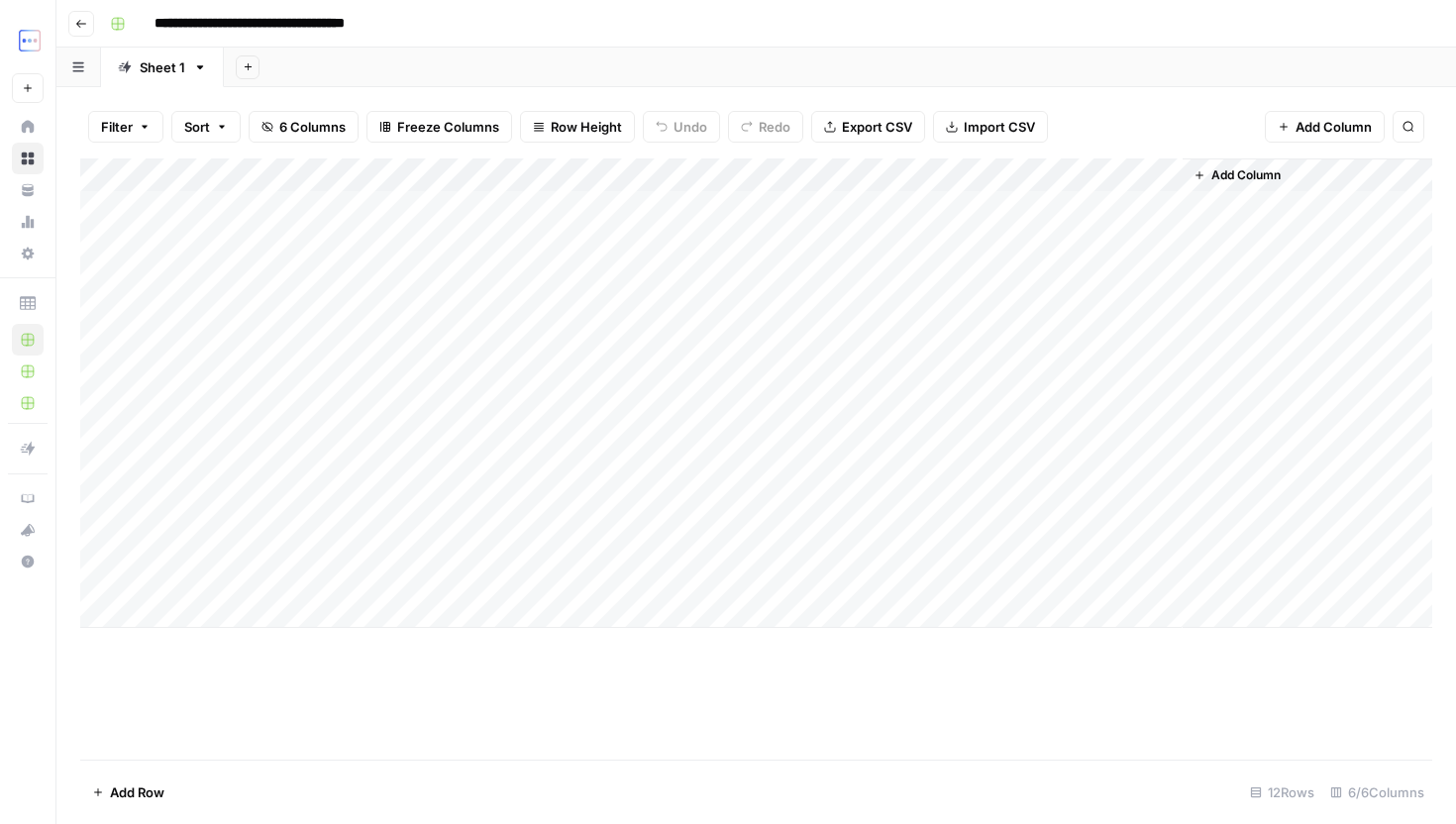 scroll, scrollTop: 0, scrollLeft: 0, axis: both 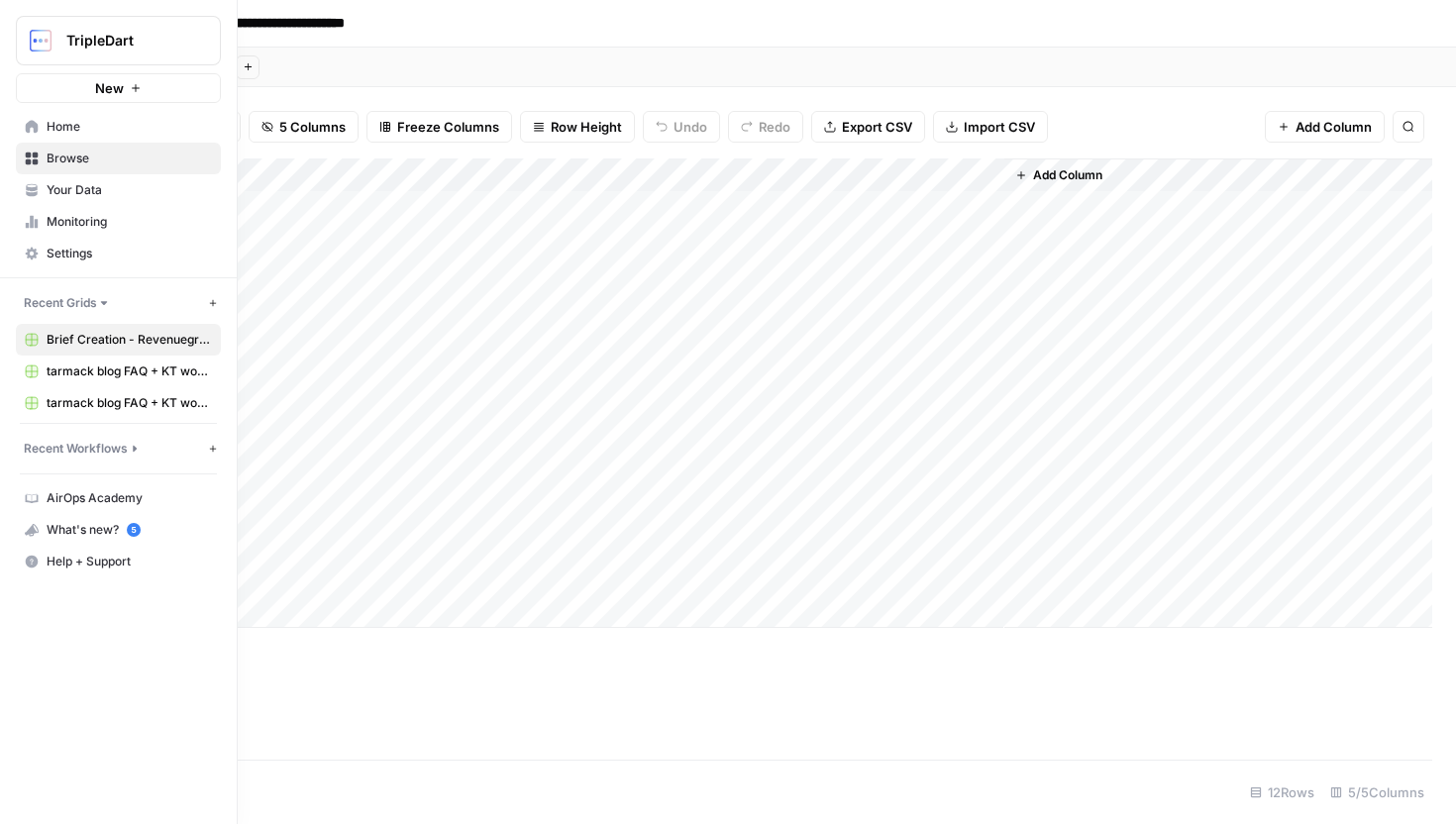 click 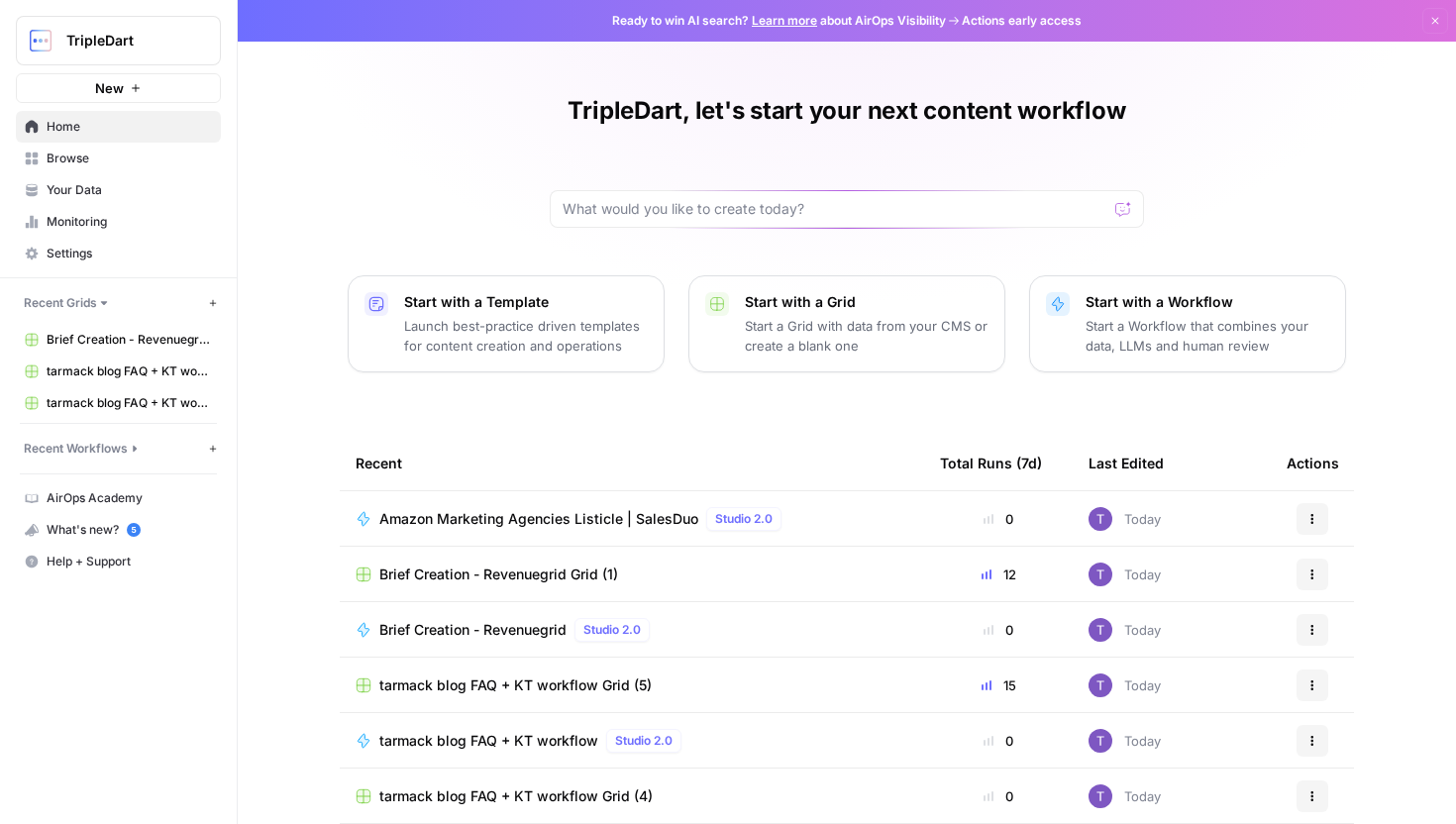 click on "Browse" at bounding box center (129, 158) 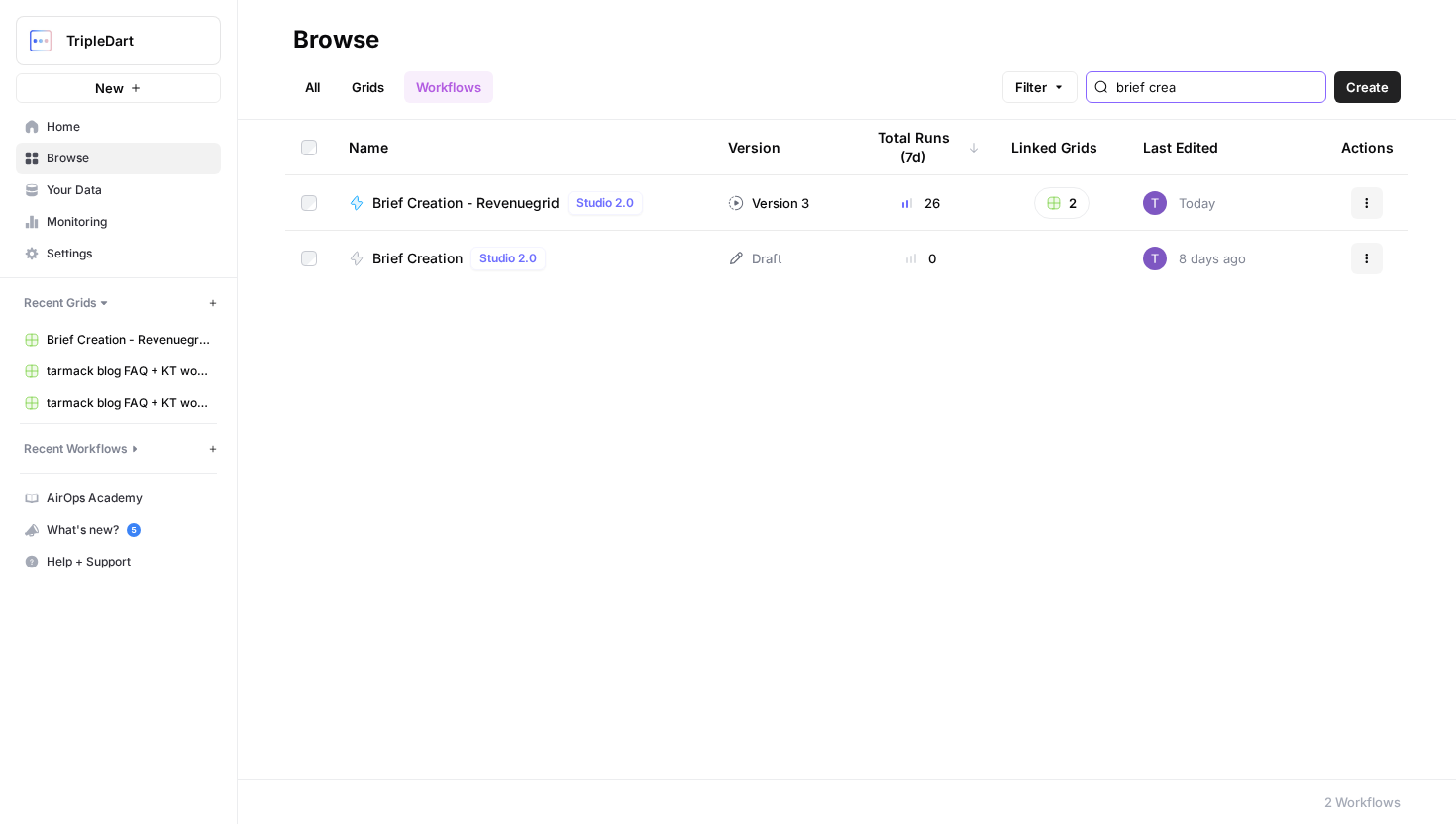 drag, startPoint x: 1250, startPoint y: 86, endPoint x: 1115, endPoint y: 103, distance: 136.06616 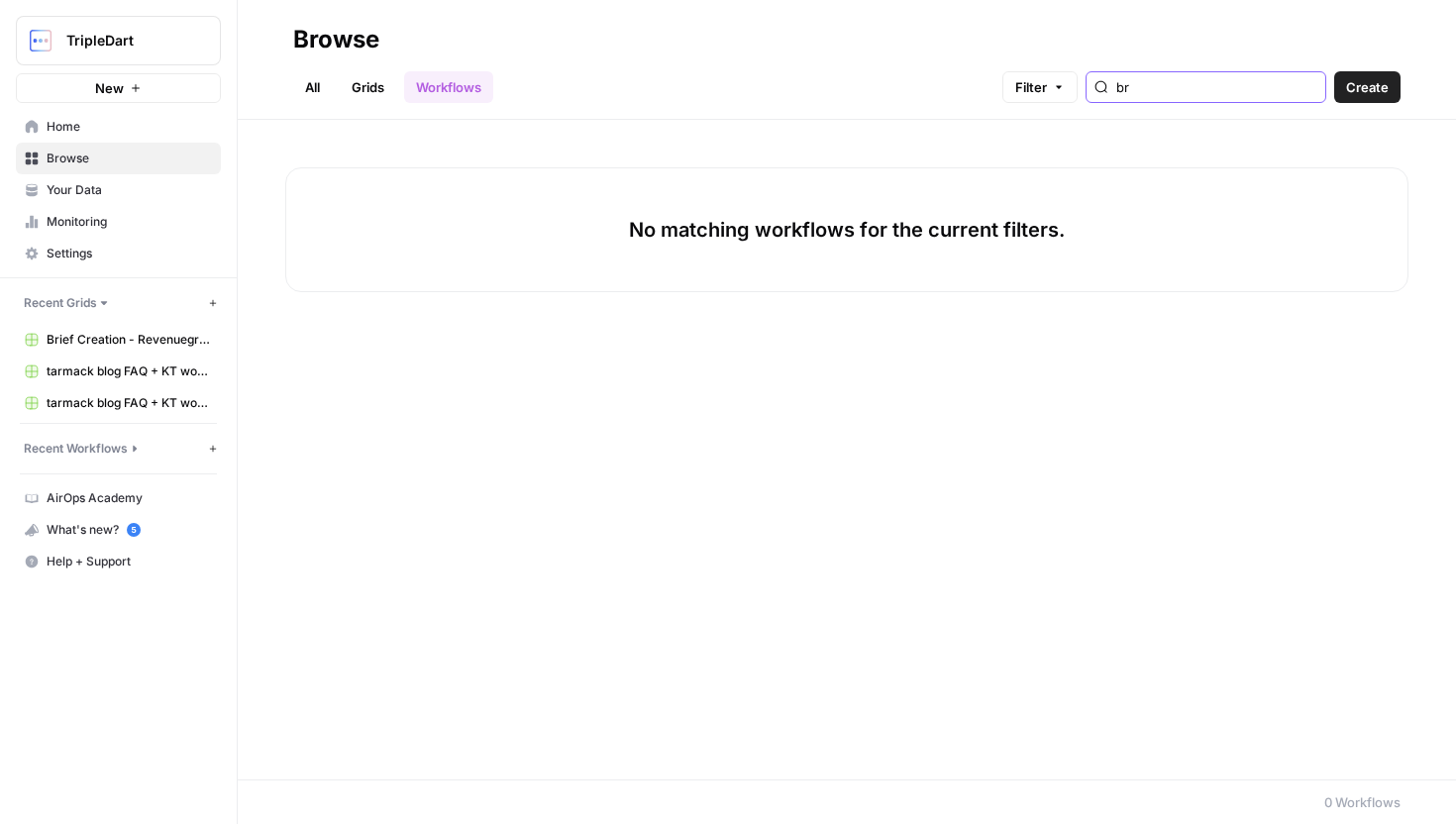 type on "b" 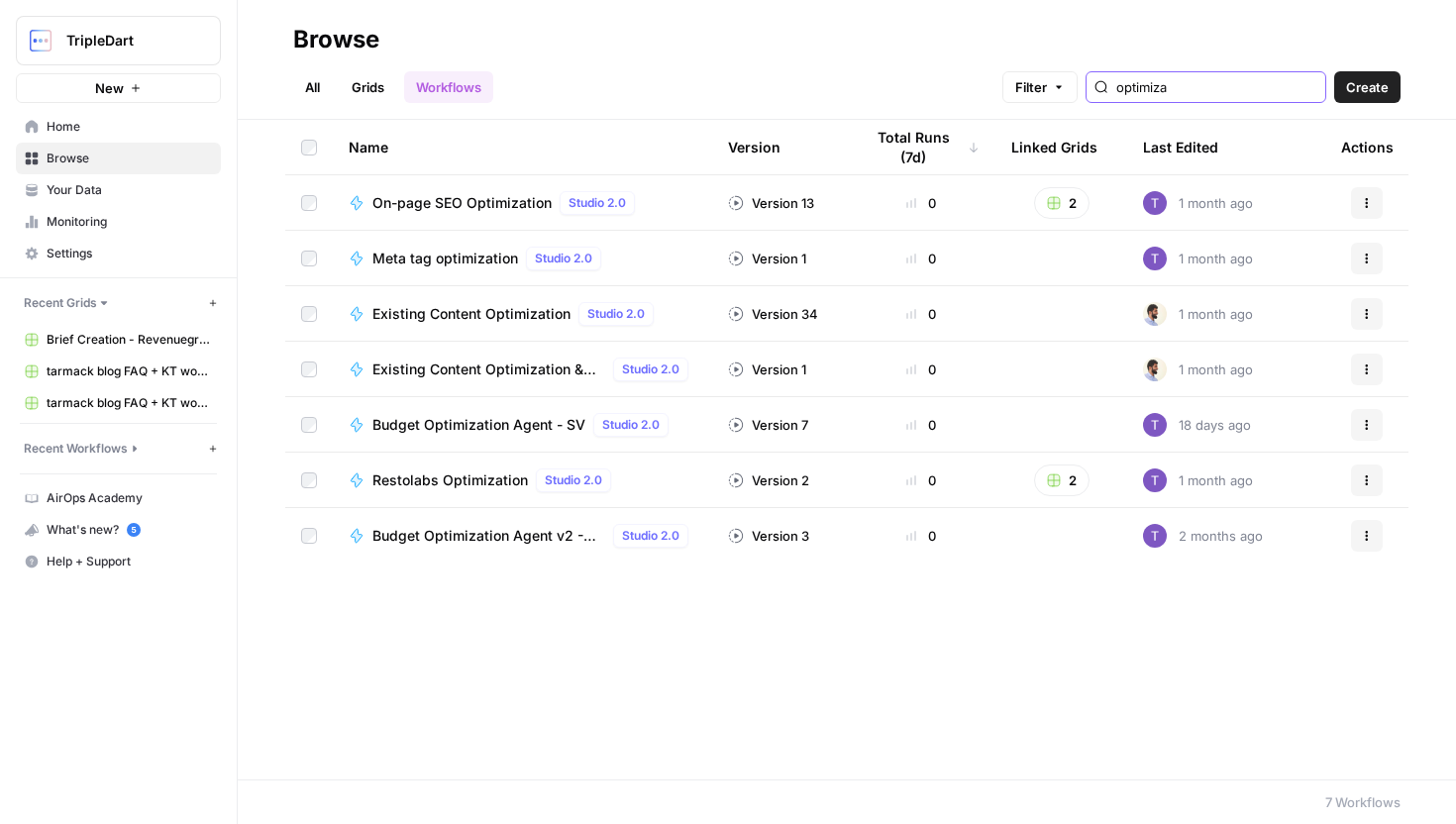 type on "optimiza" 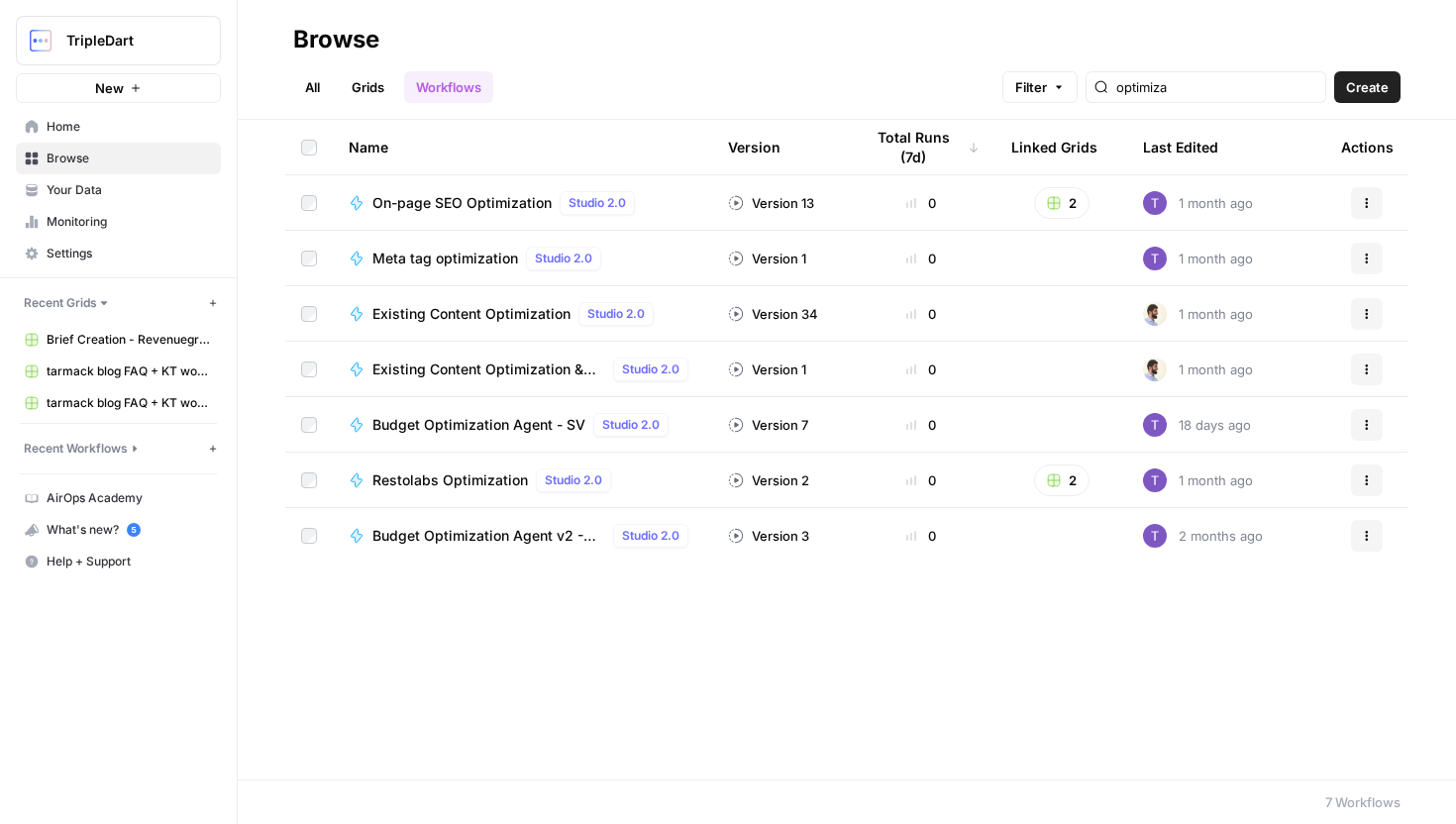 click on "On-page SEO Optimization" at bounding box center (462, 203) 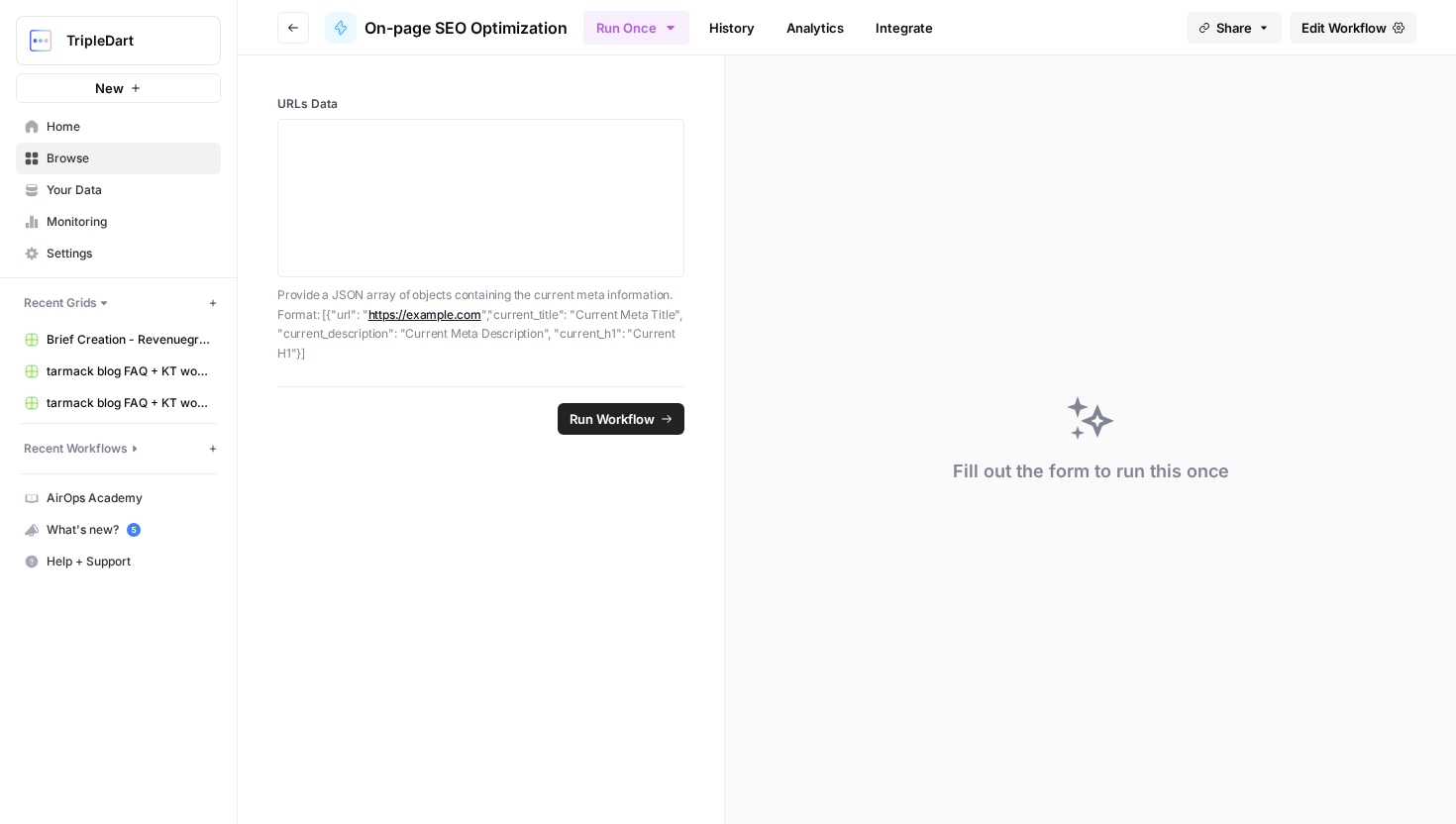 click 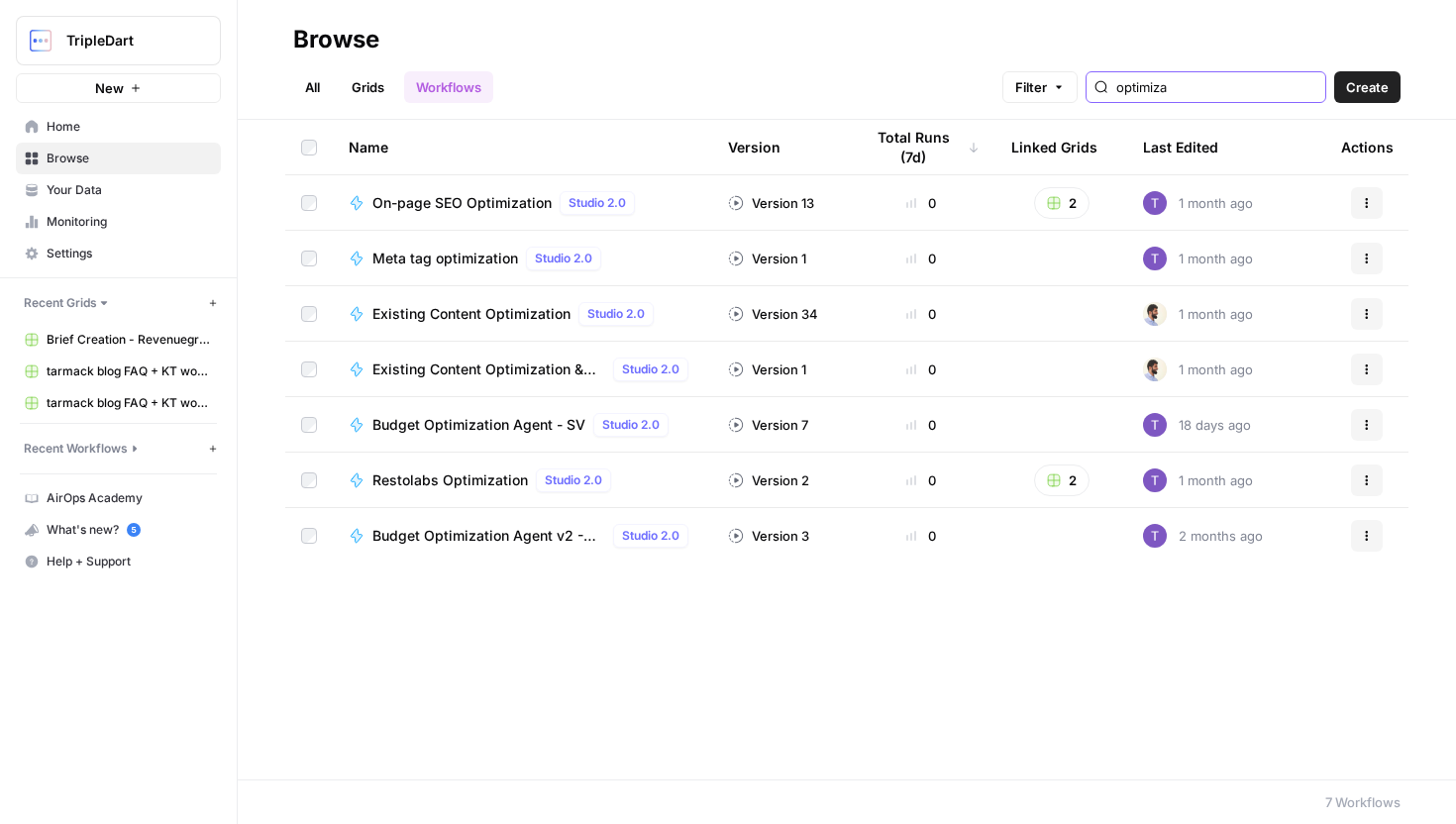 click on "optimiza" at bounding box center [1216, 87] 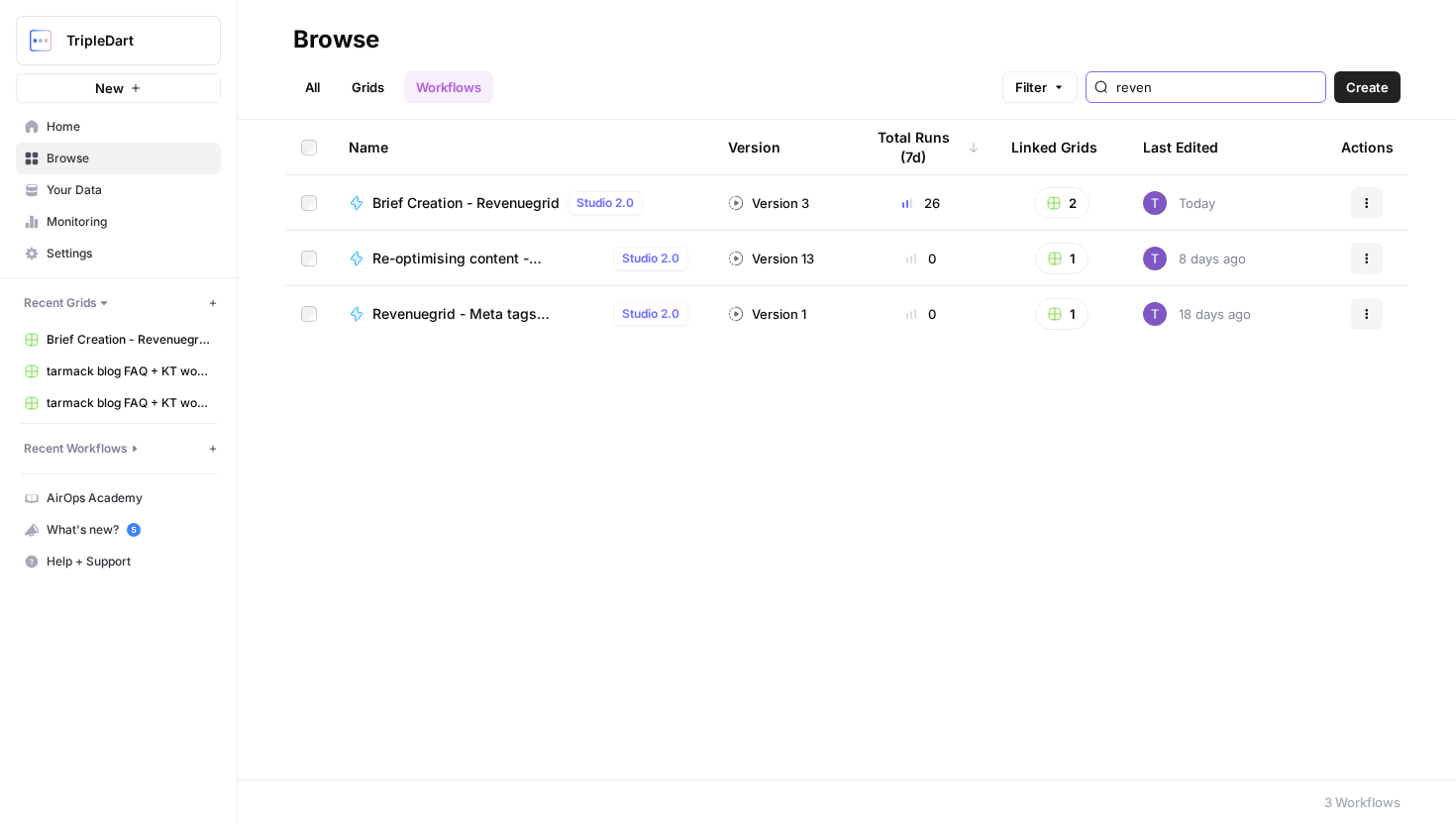 type on "reven" 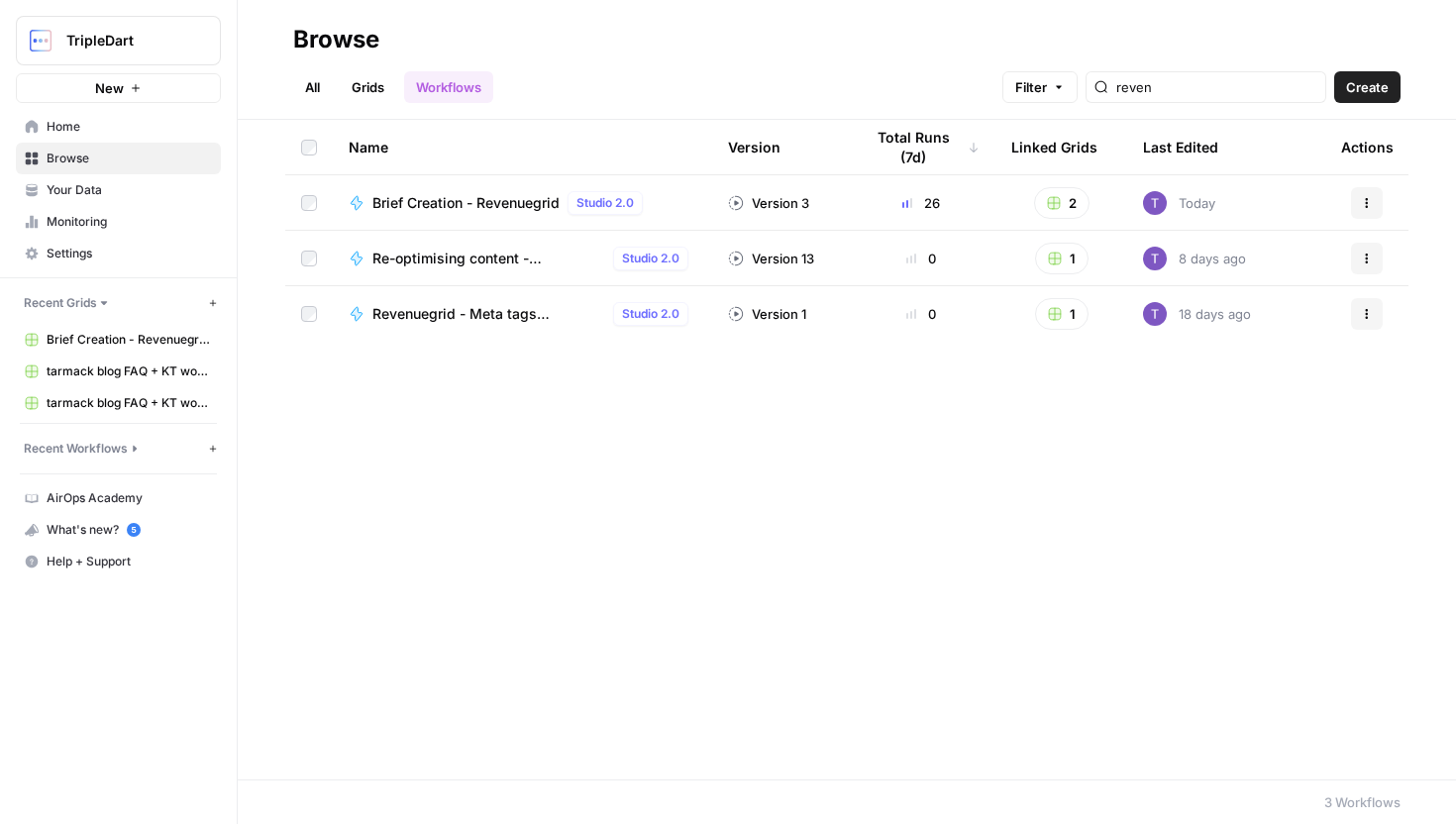 click on "Re-optimising content - revenuegrid" at bounding box center (488, 258) 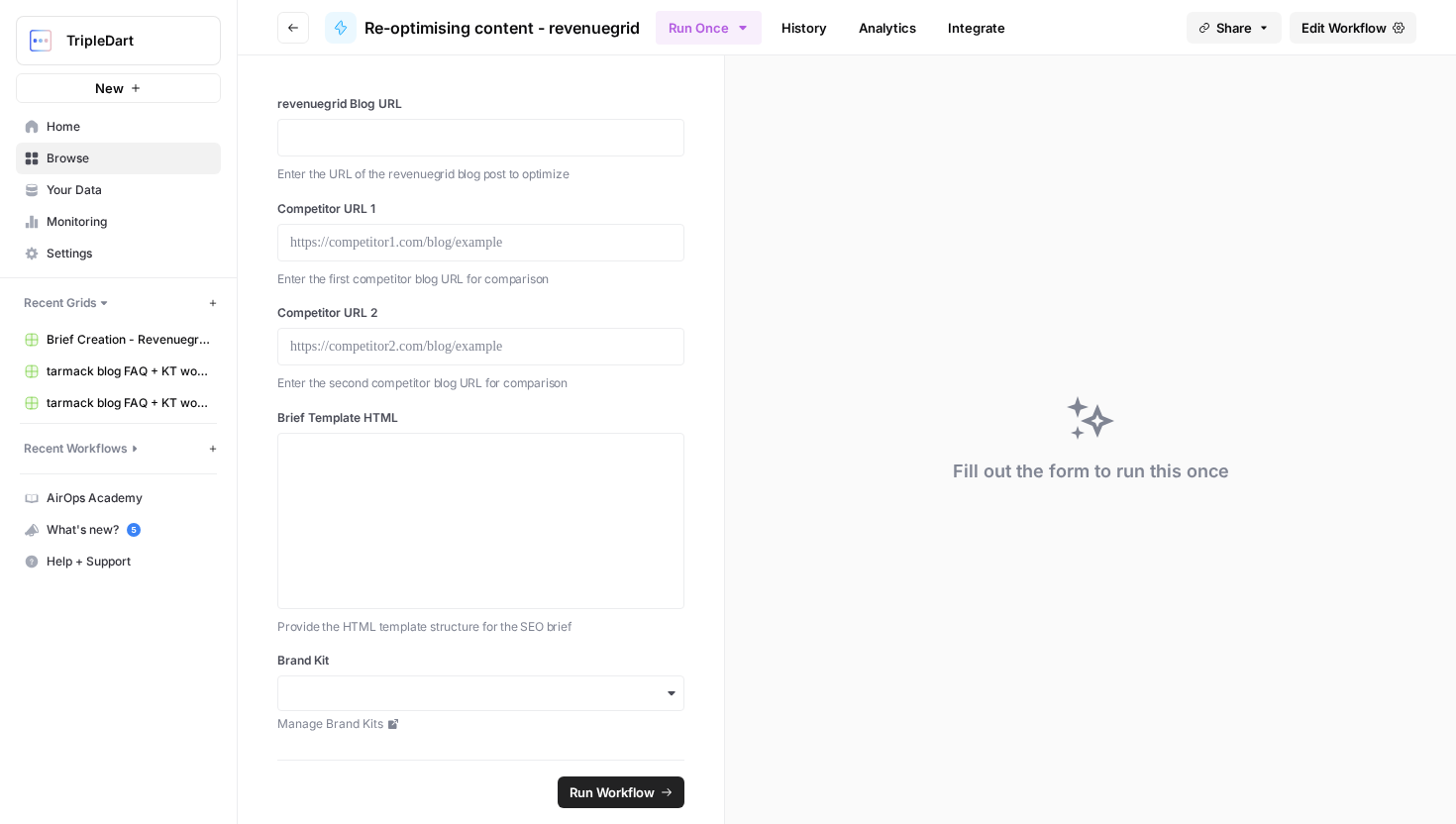 click on "Edit Workflow" at bounding box center [1344, 28] 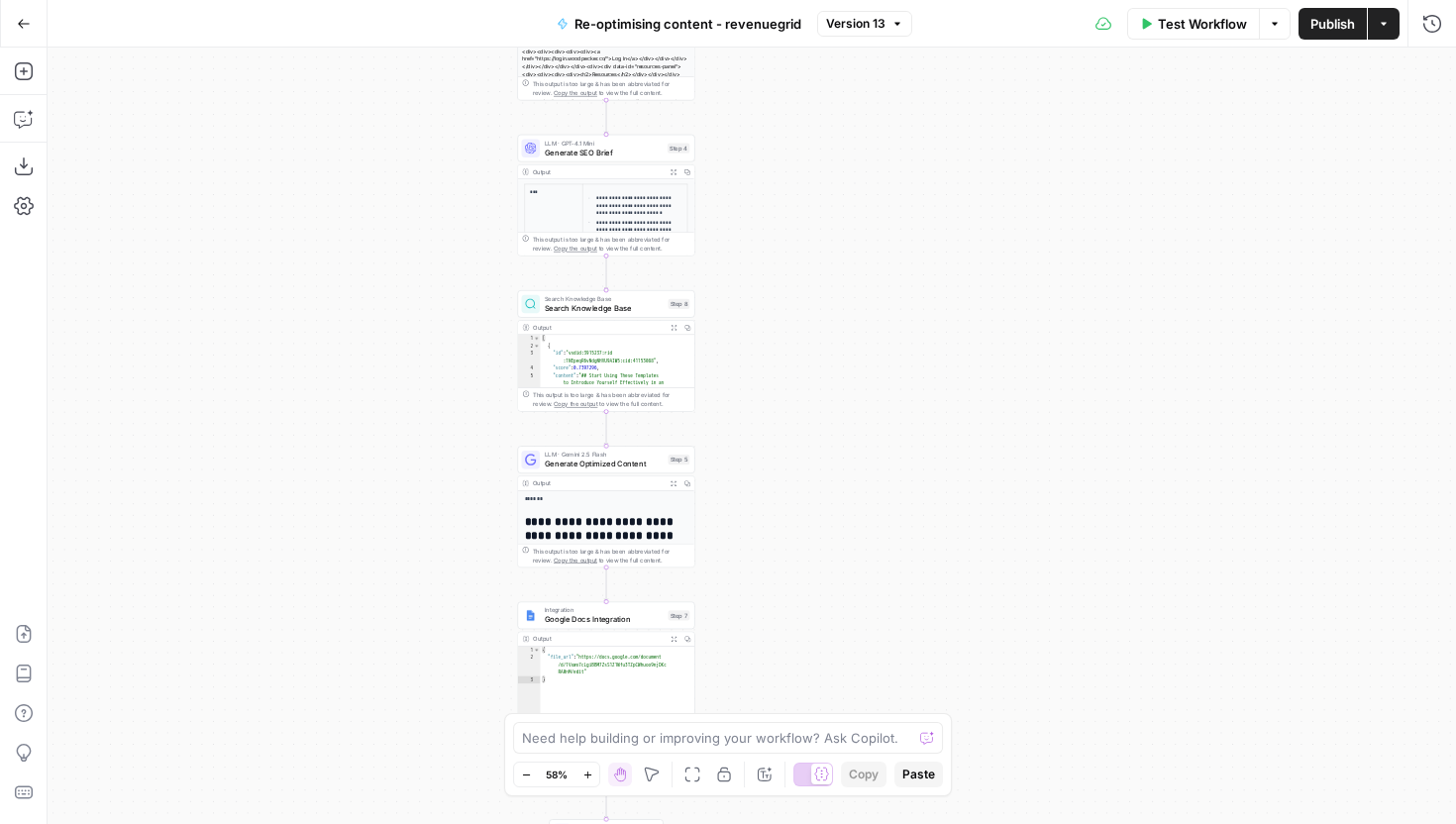 click on "Generate Optimized Content" at bounding box center [604, 464] 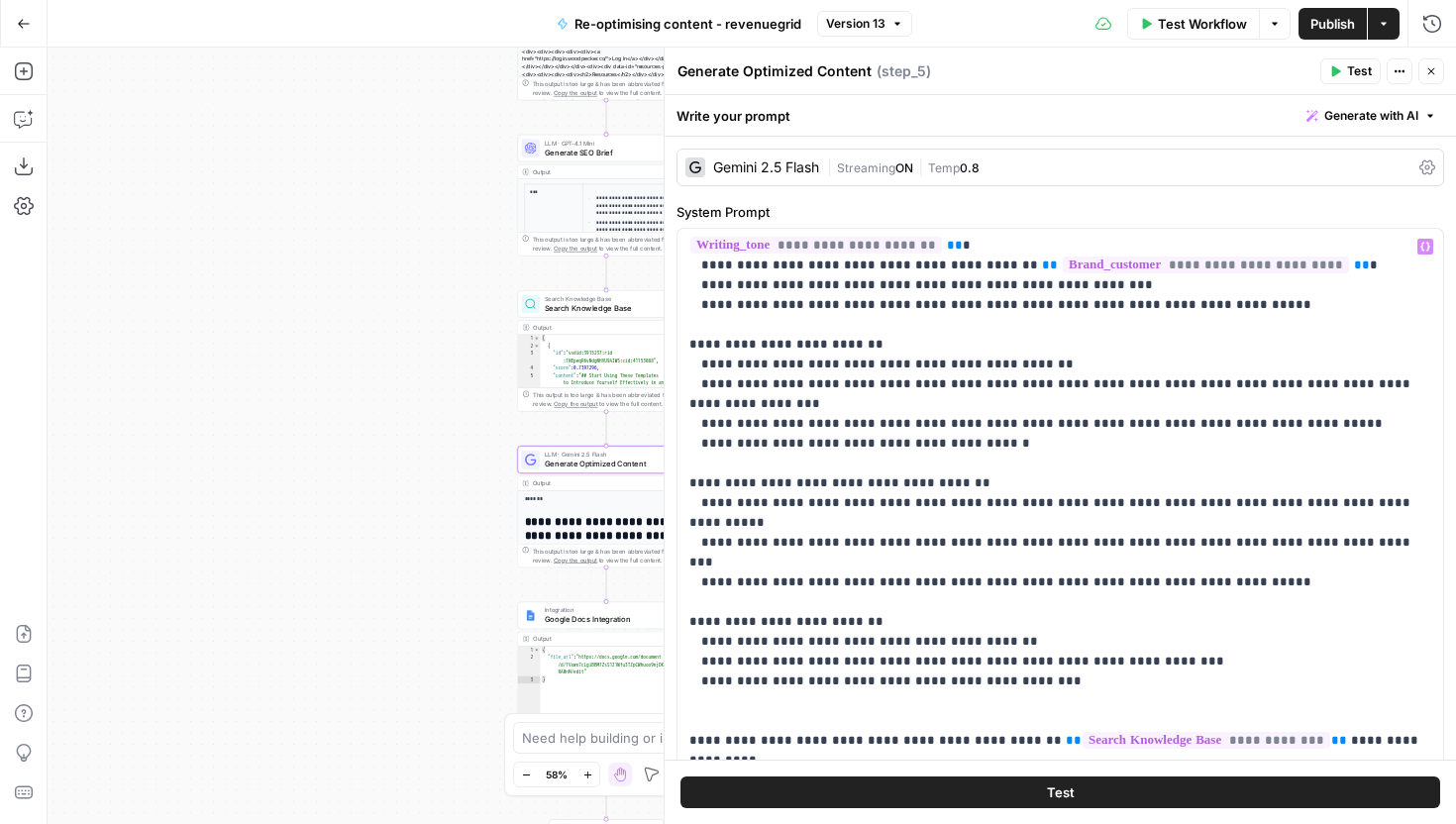 scroll, scrollTop: 1170, scrollLeft: 0, axis: vertical 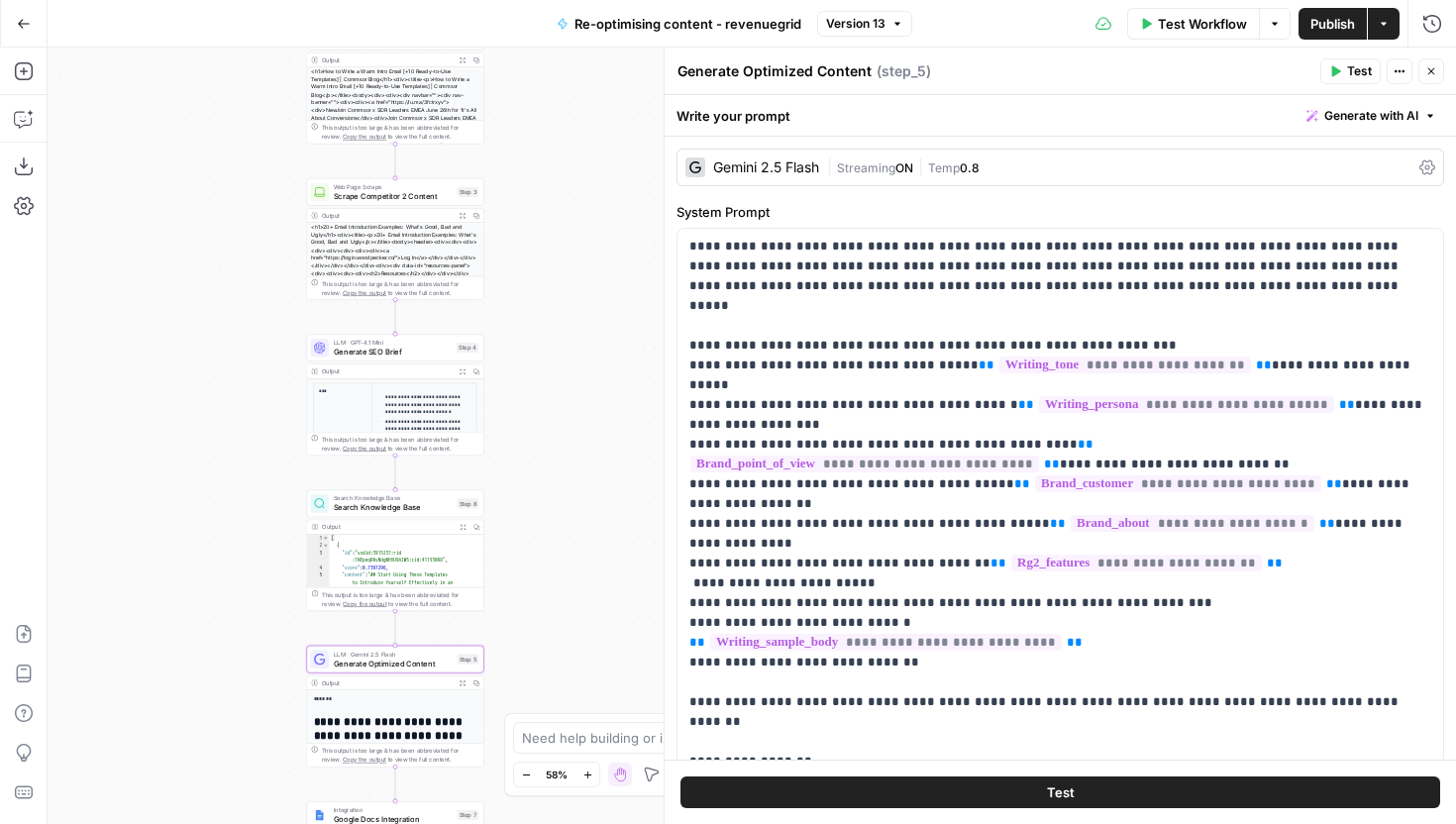 drag, startPoint x: 523, startPoint y: 374, endPoint x: 527, endPoint y: 480, distance: 106.07544 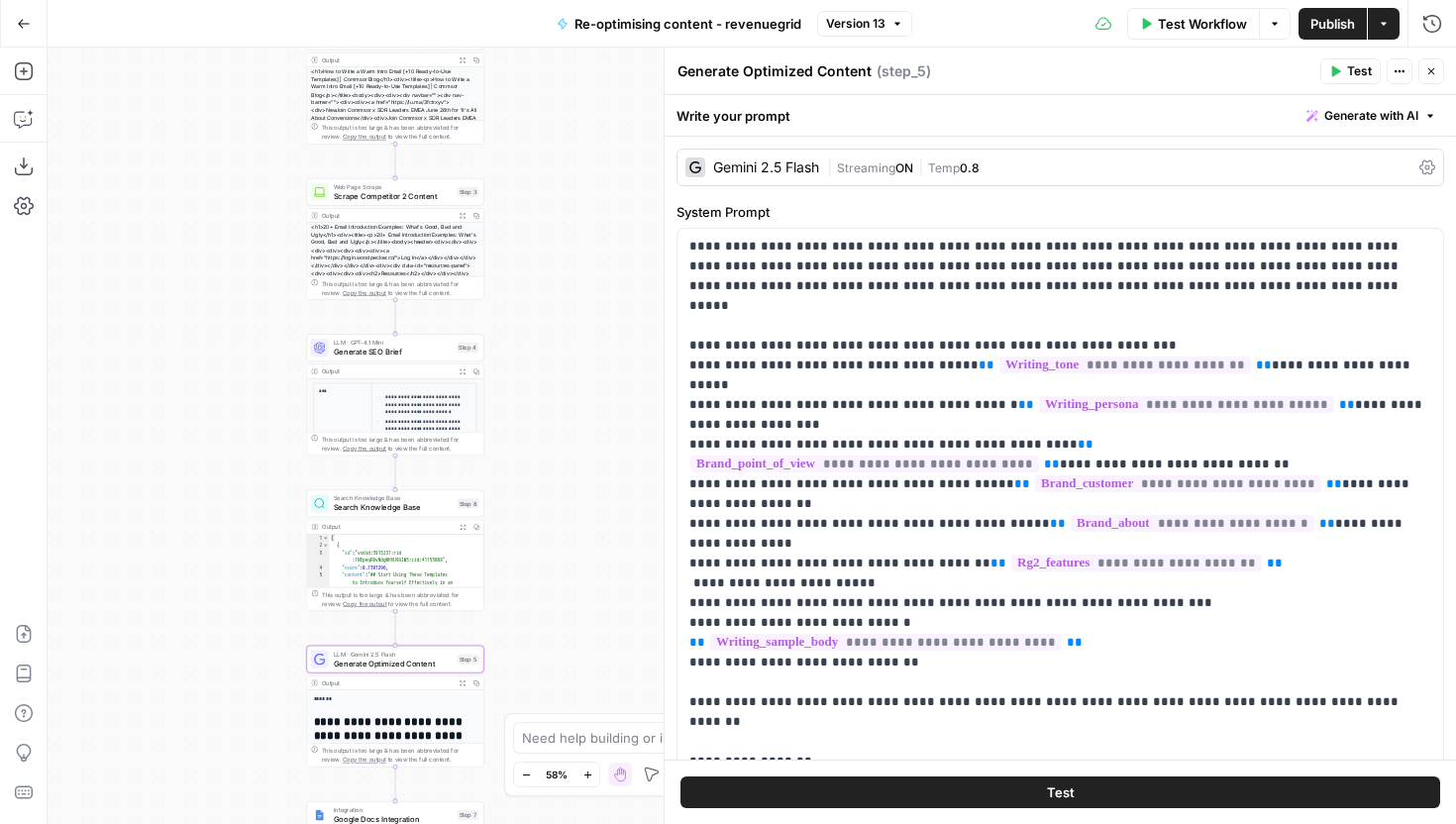 click on "**********" at bounding box center [752, 436] 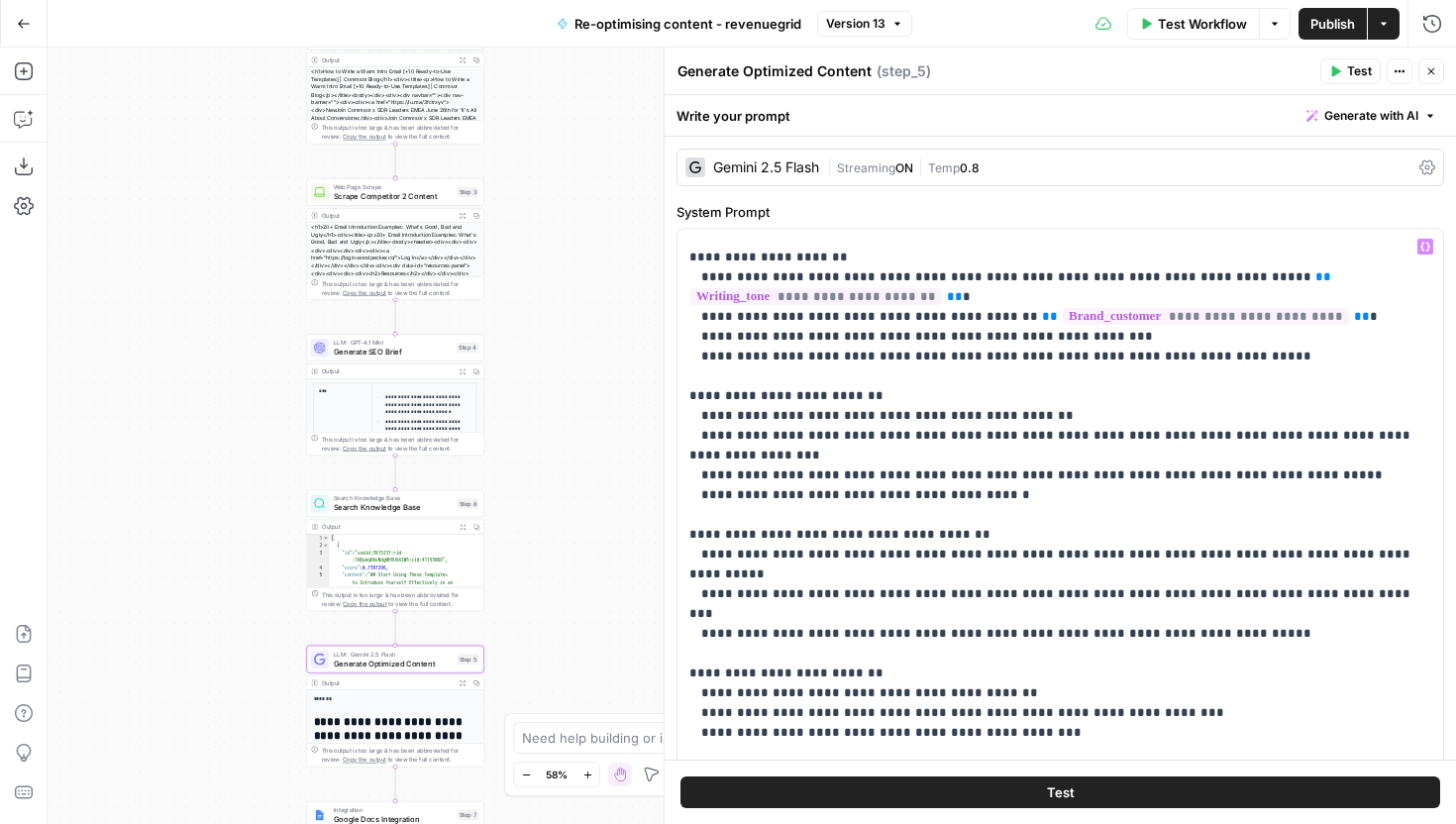 scroll, scrollTop: 982, scrollLeft: 0, axis: vertical 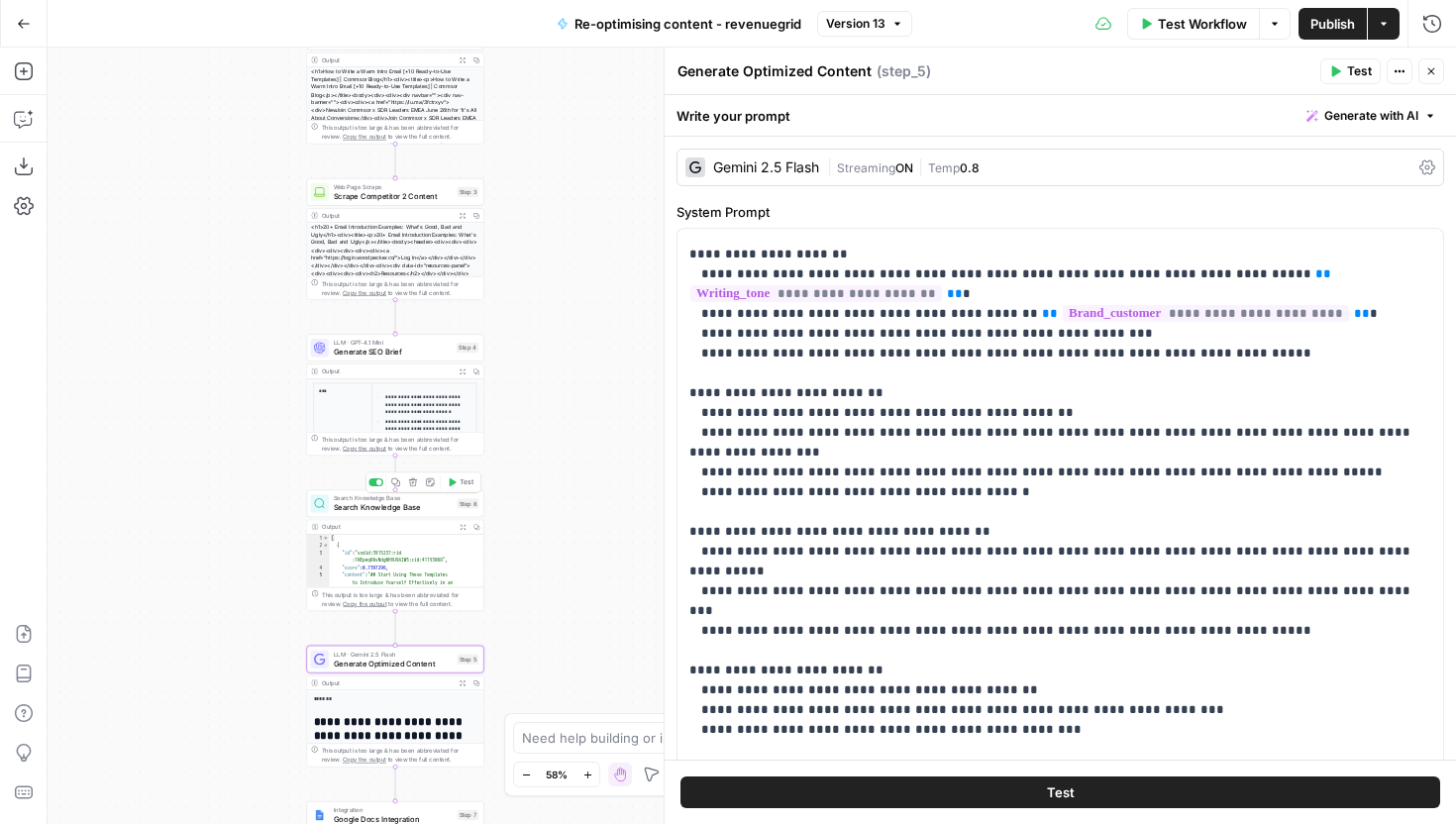 click on "Search Knowledge Base" at bounding box center (393, 508) 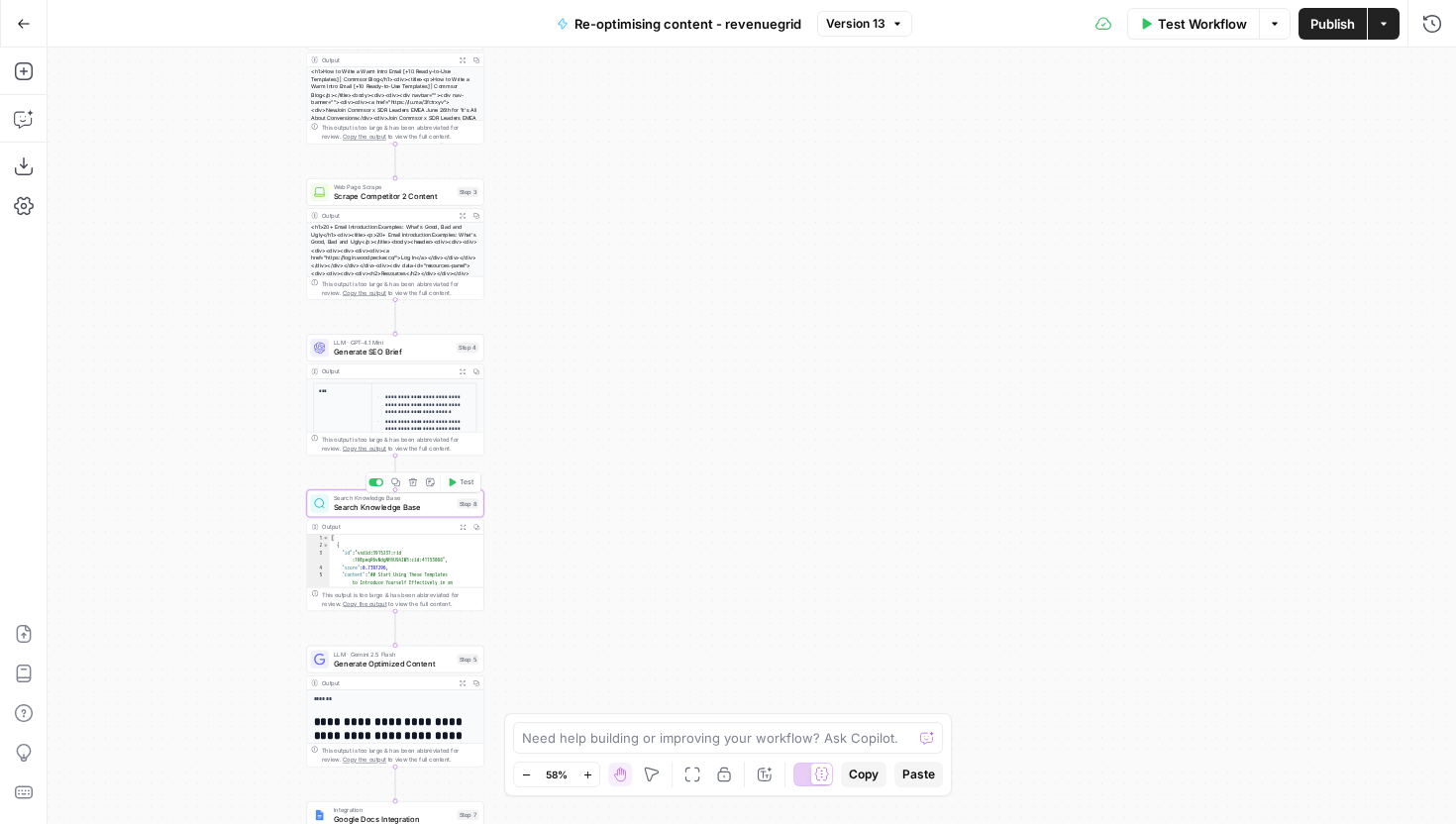 type on "Search Knowledge Base" 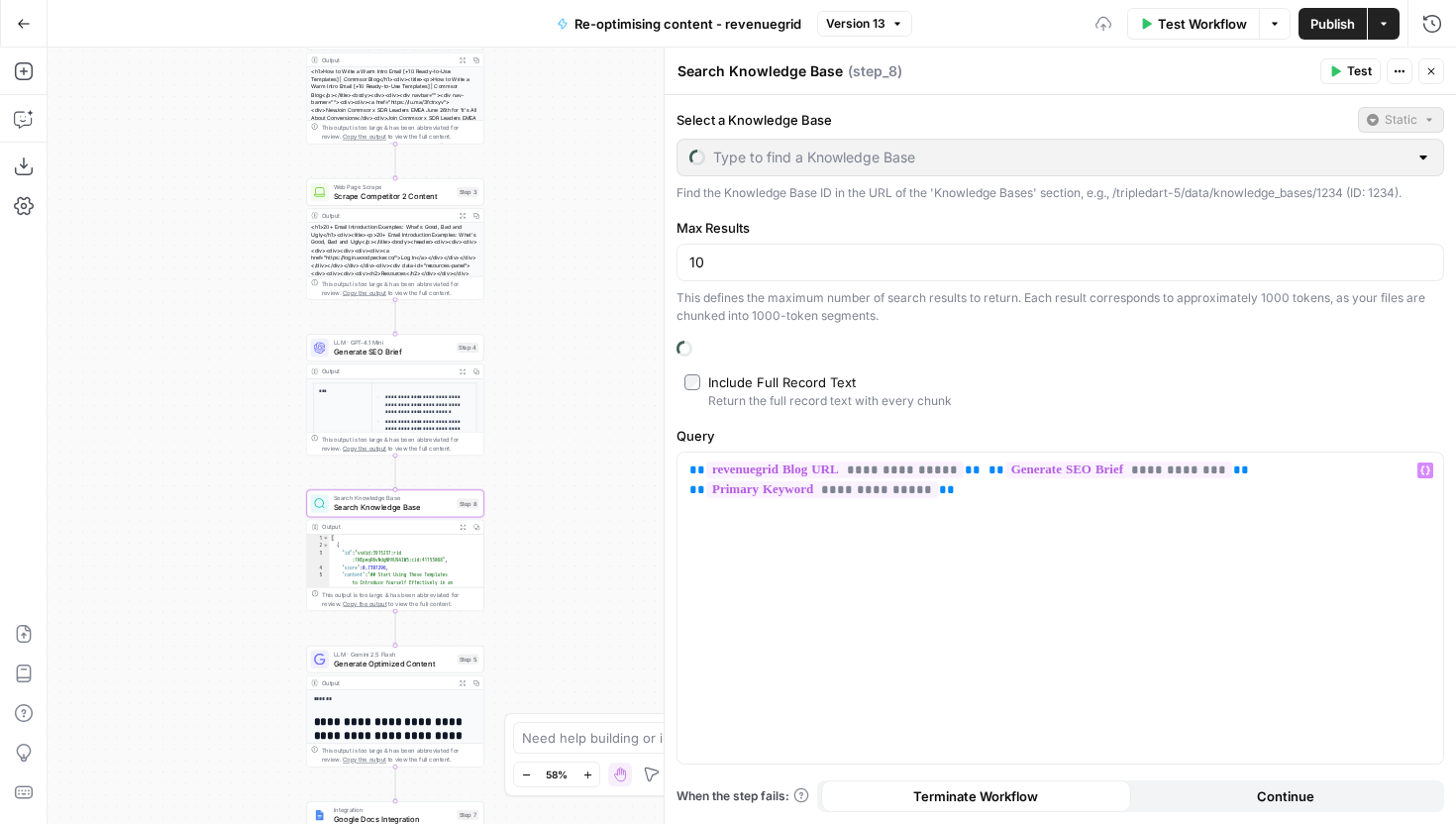 type on "Revenuegrid" 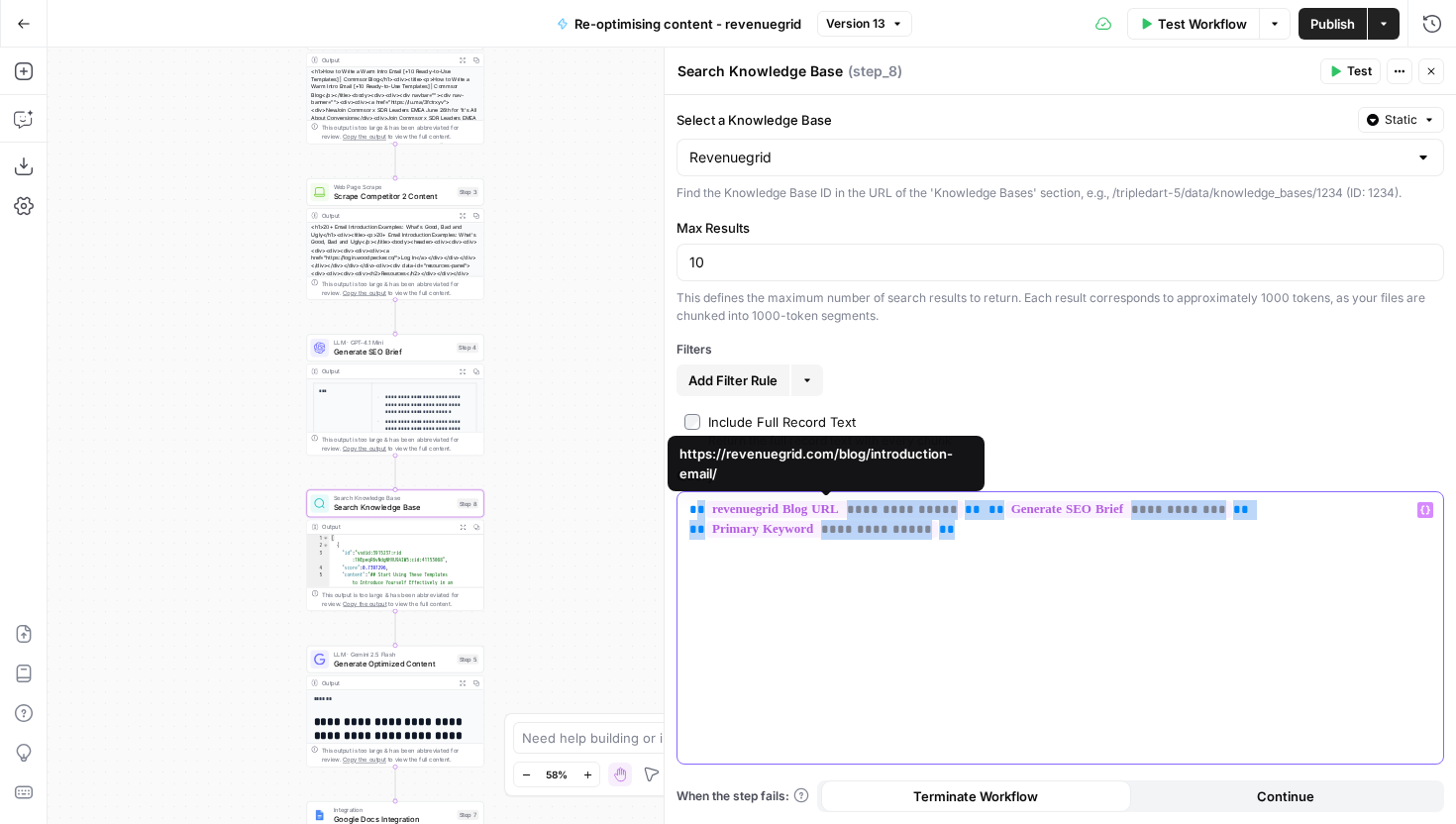 drag, startPoint x: 1001, startPoint y: 557, endPoint x: 694, endPoint y: 500, distance: 312.2467 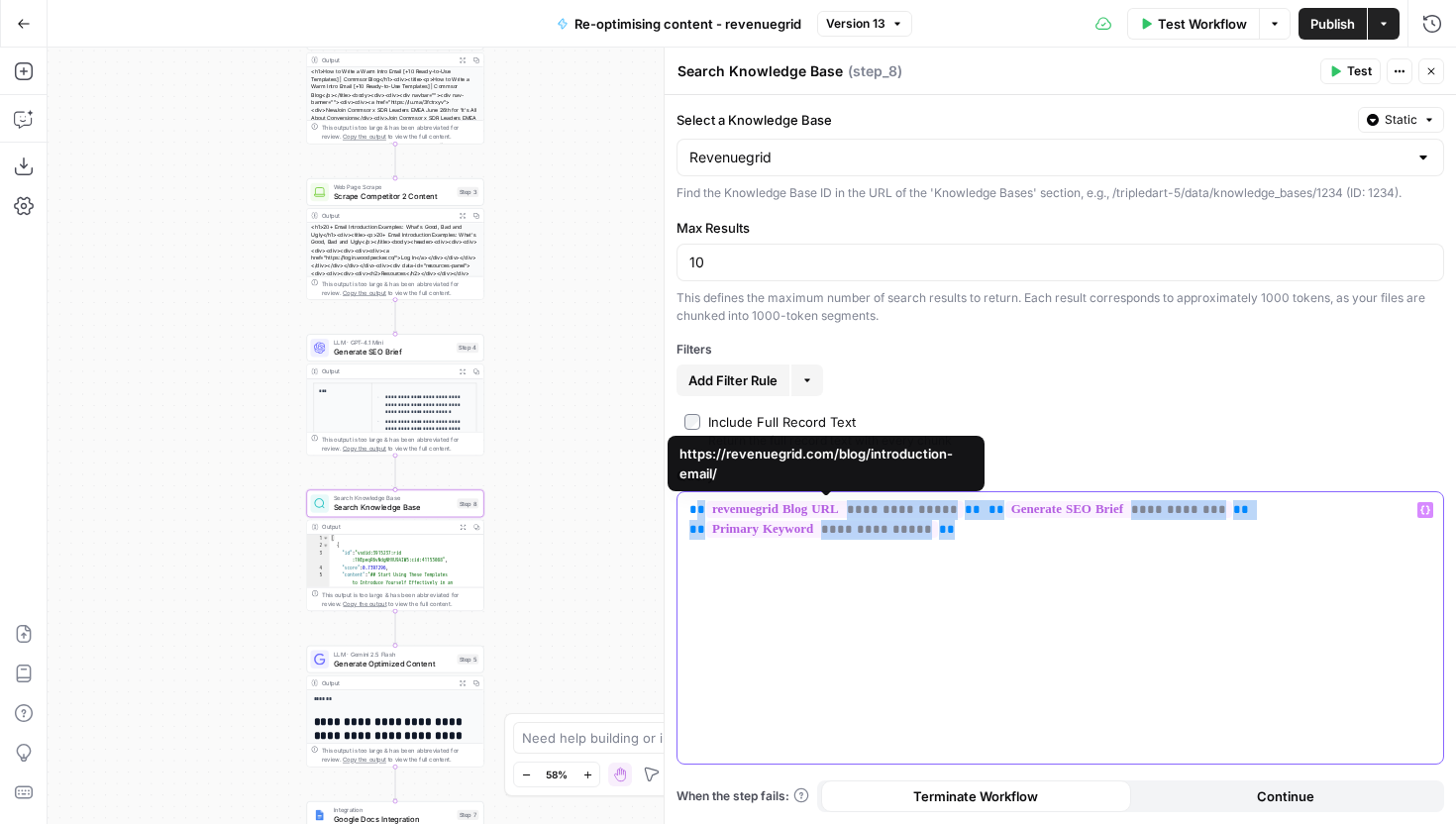 click on "**********" at bounding box center (1060, 628) 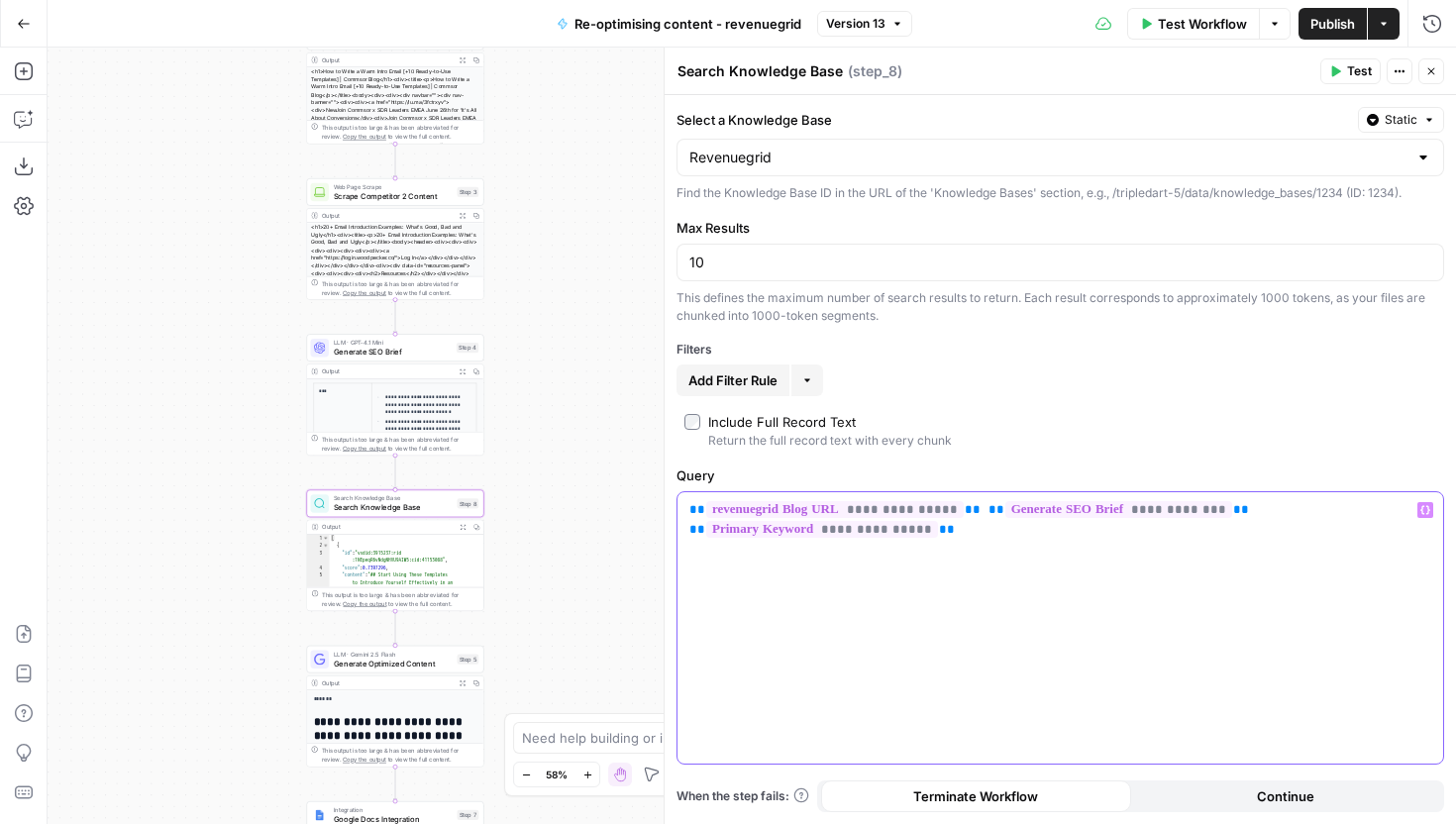 click on "**********" at bounding box center (1060, 628) 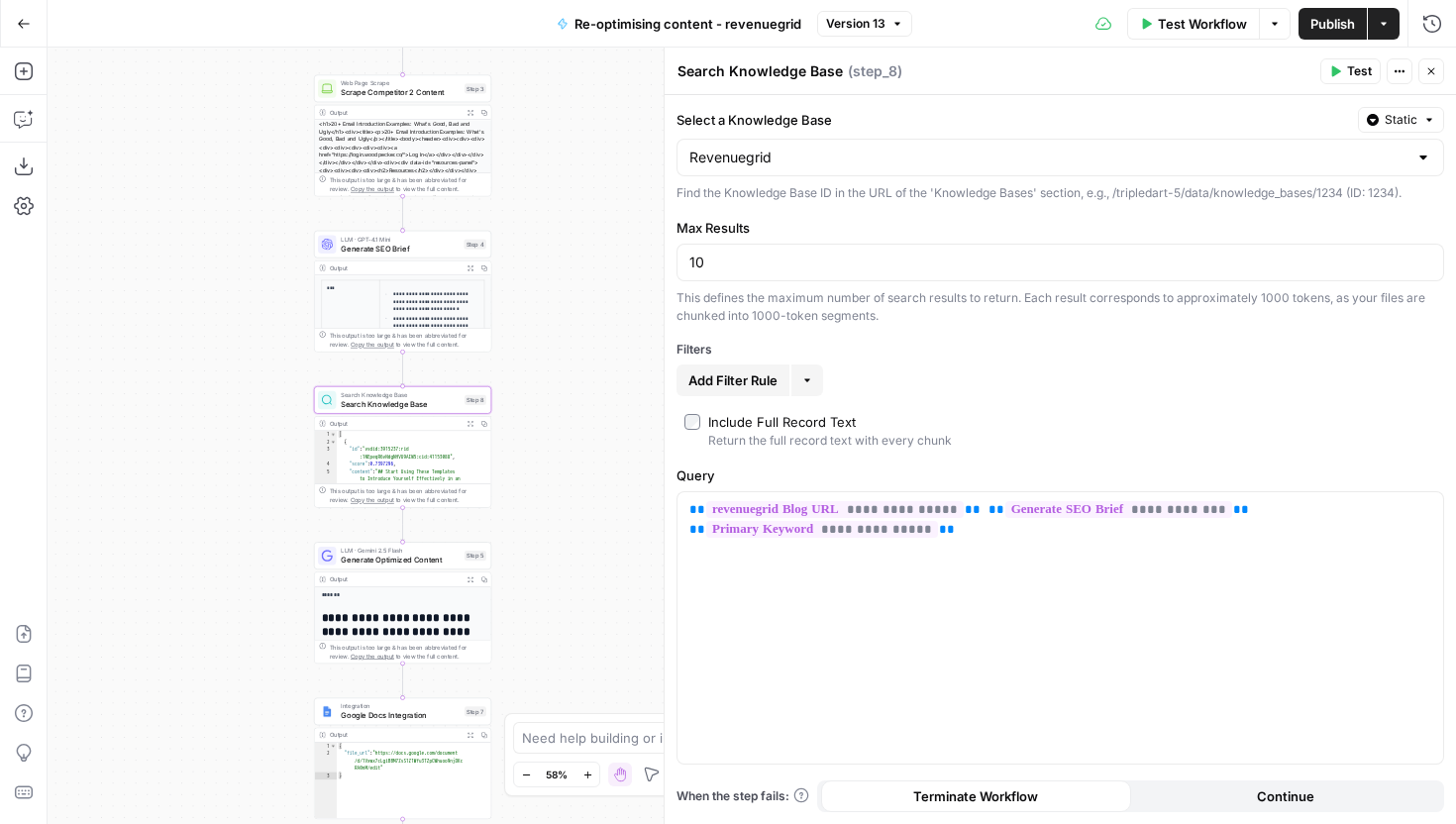 click 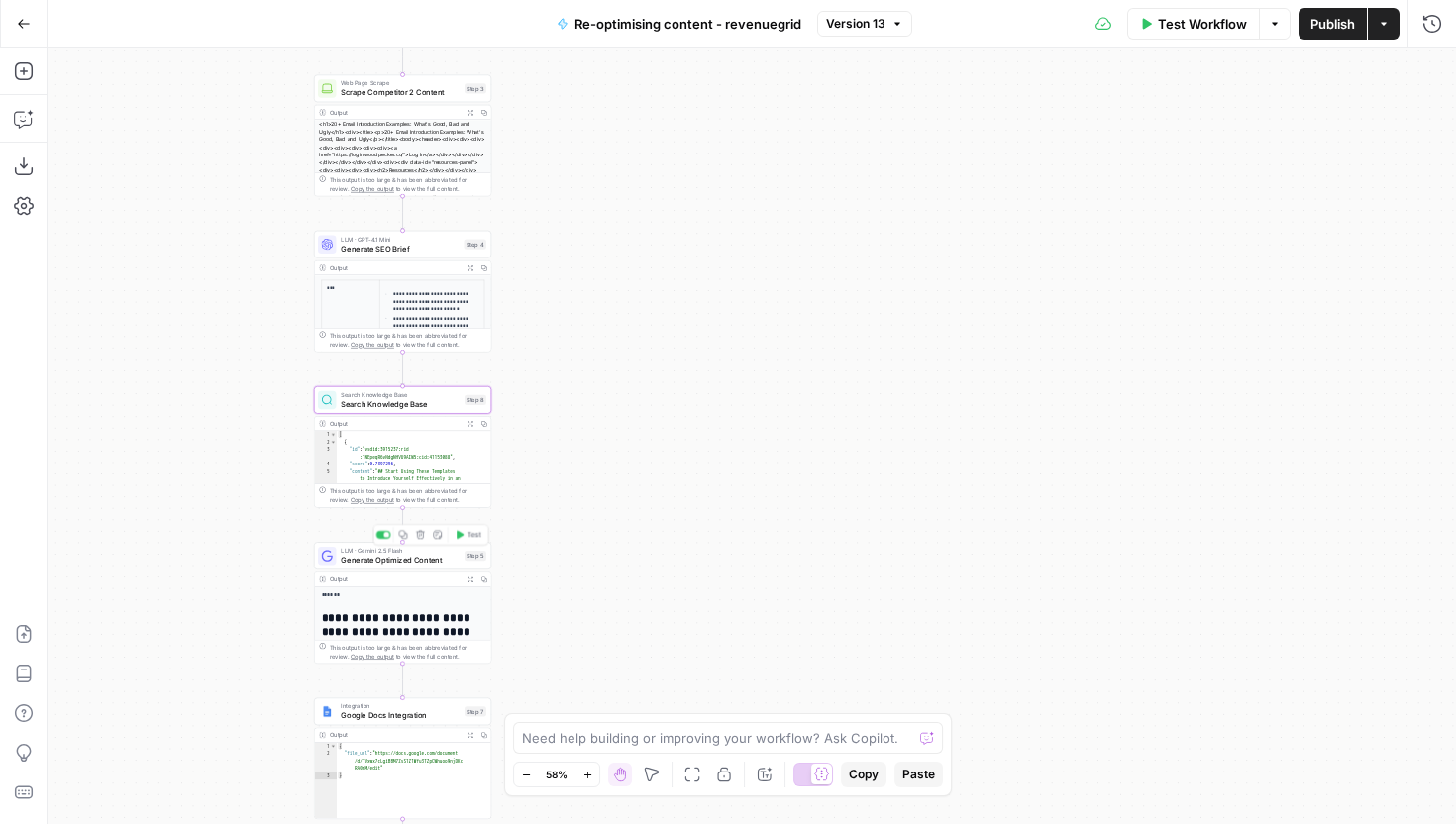 click on "Generate Optimized Content" at bounding box center (400, 560) 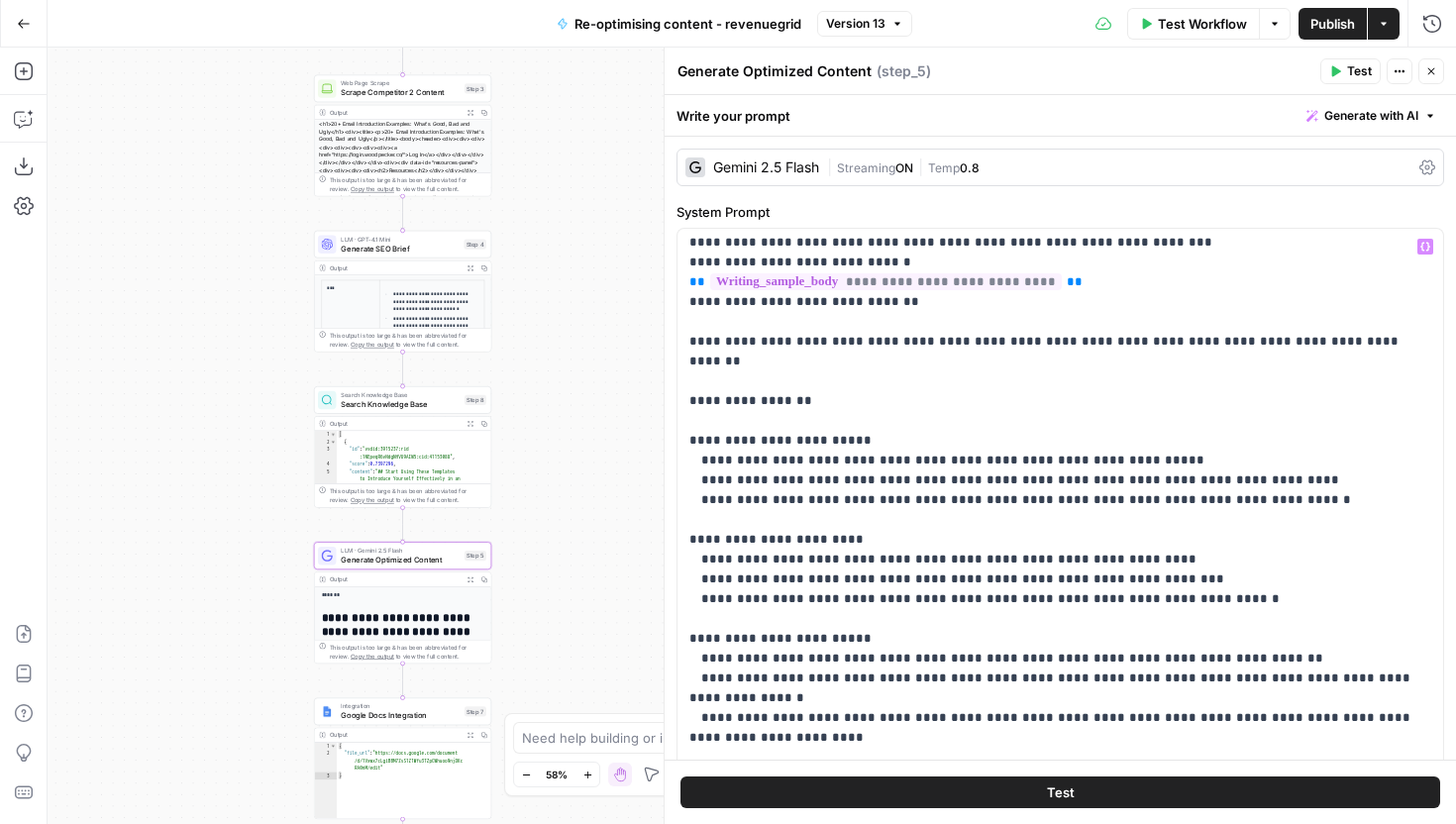 scroll, scrollTop: 362, scrollLeft: 0, axis: vertical 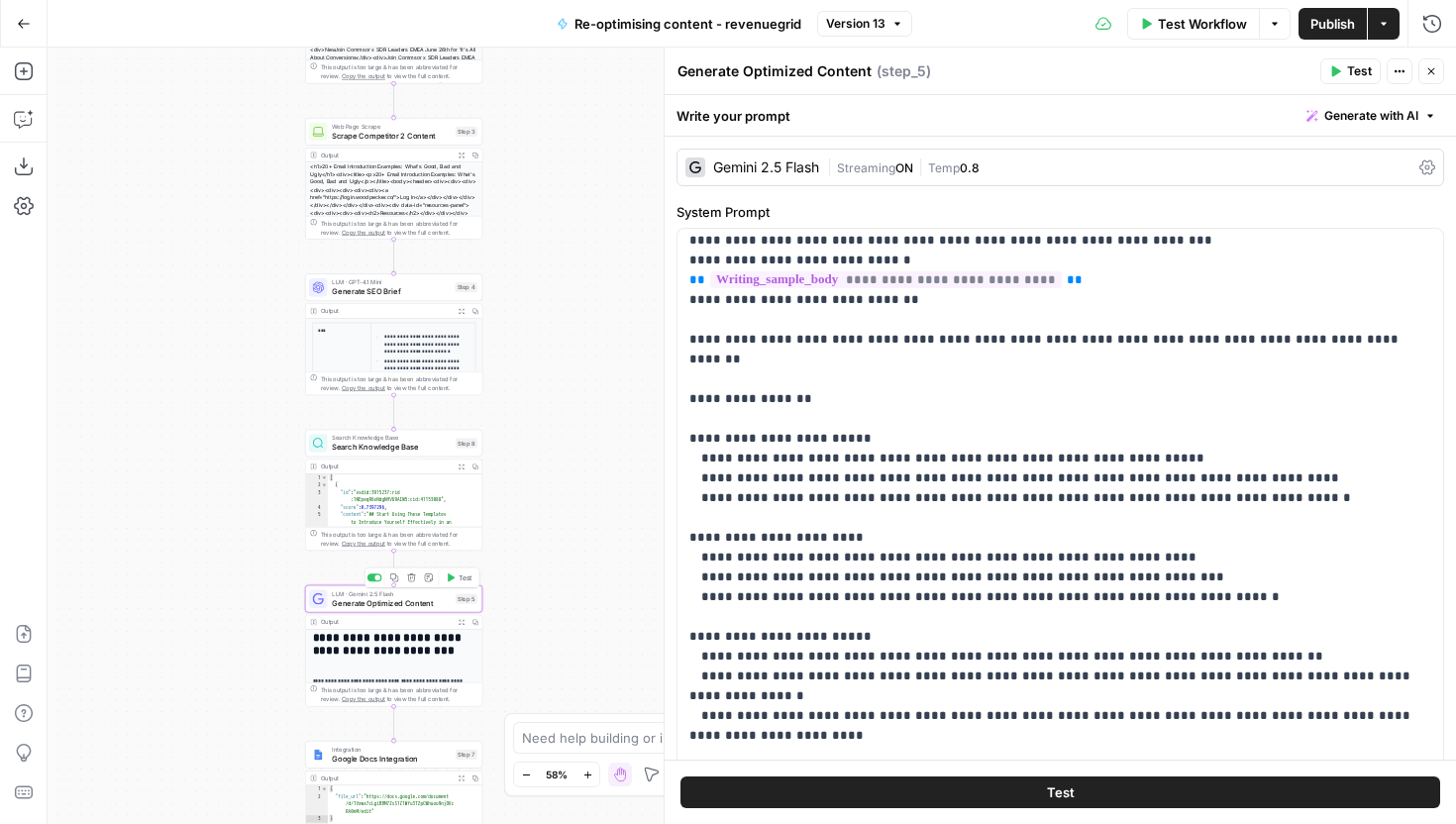 click on "Generate Optimized Content" at bounding box center (391, 603) 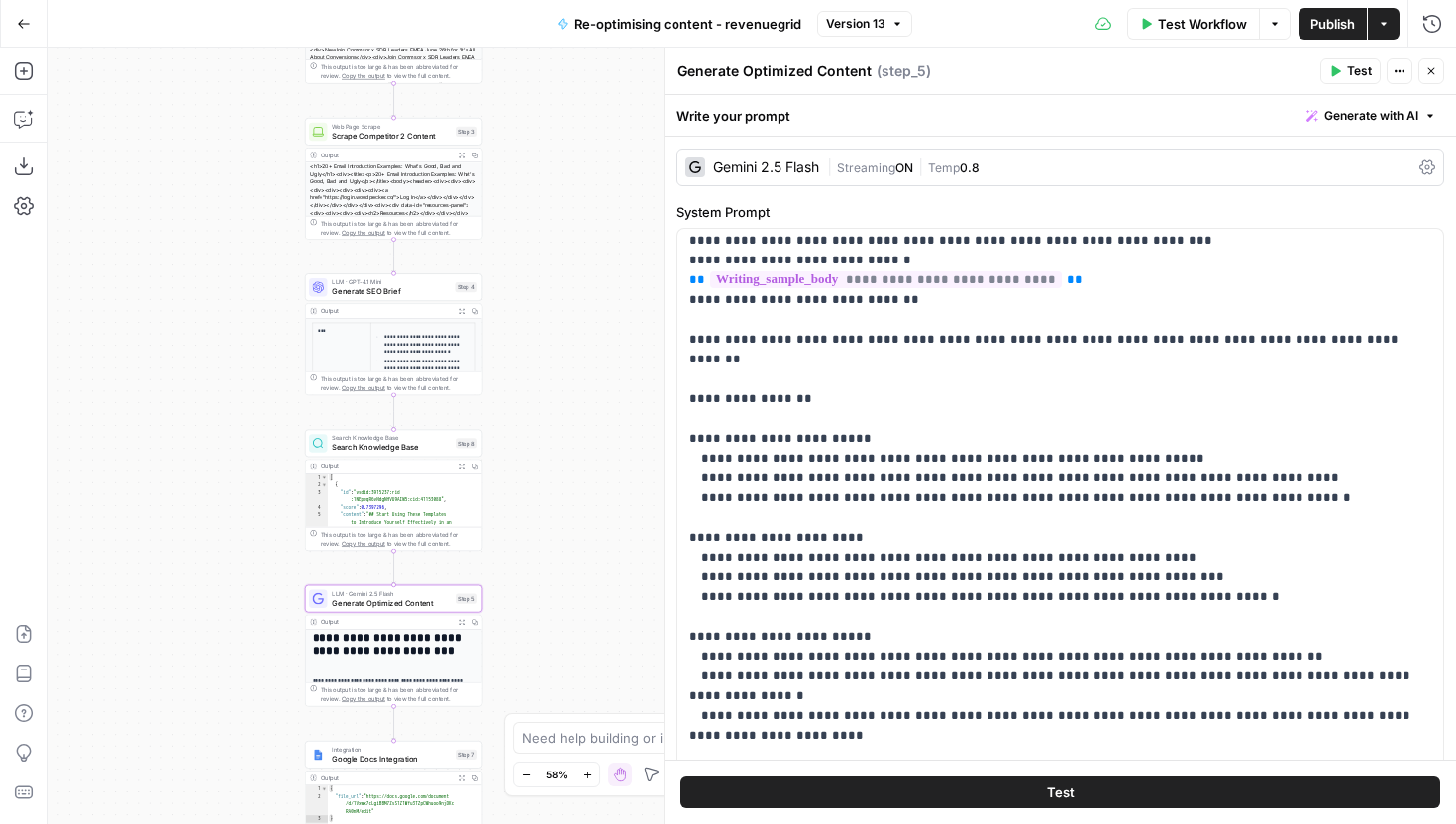 click on "Gemini 2.5 Flash" at bounding box center (752, 167) 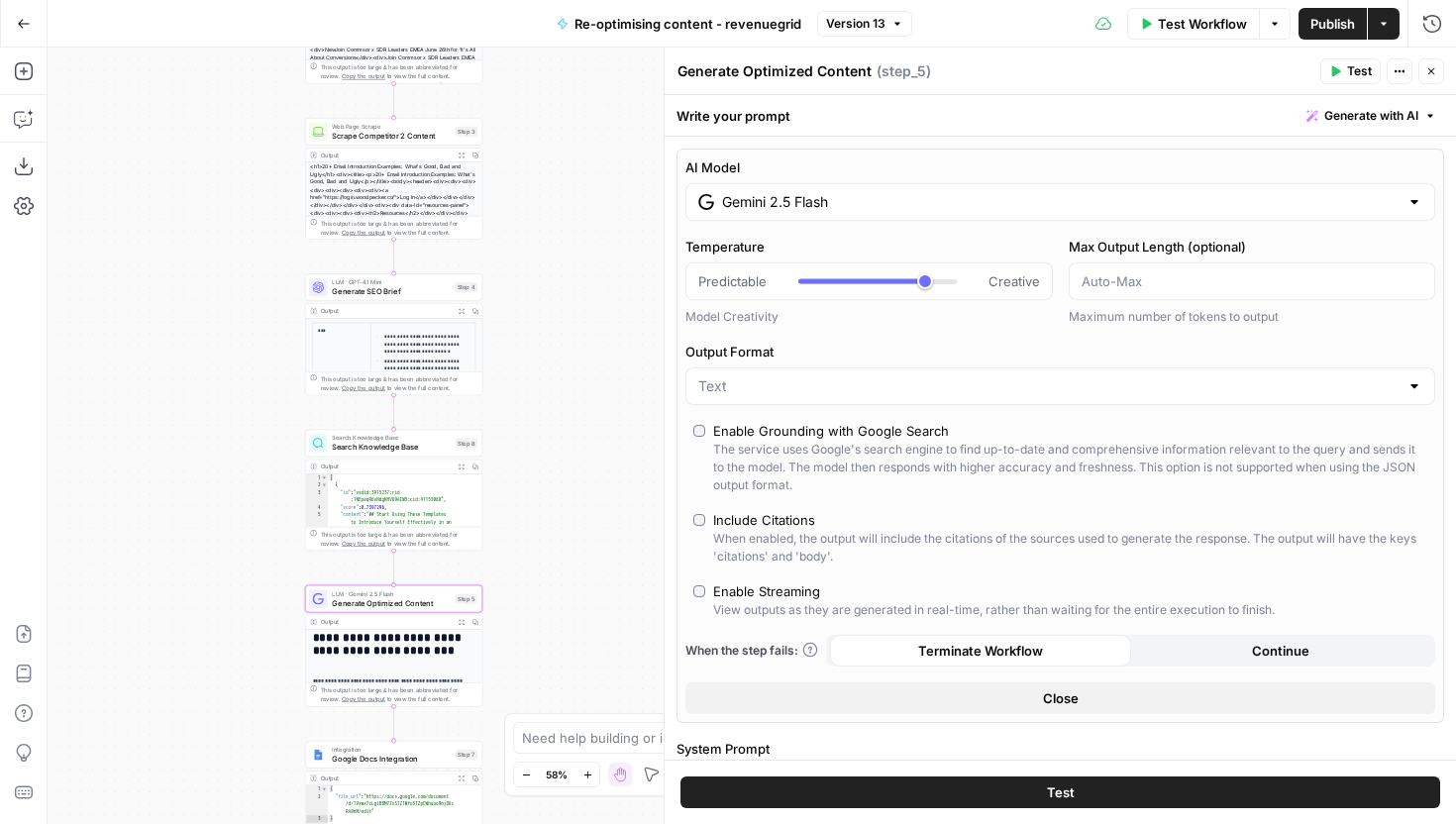 click on "Gemini 2.5 Flash" at bounding box center (1060, 202) 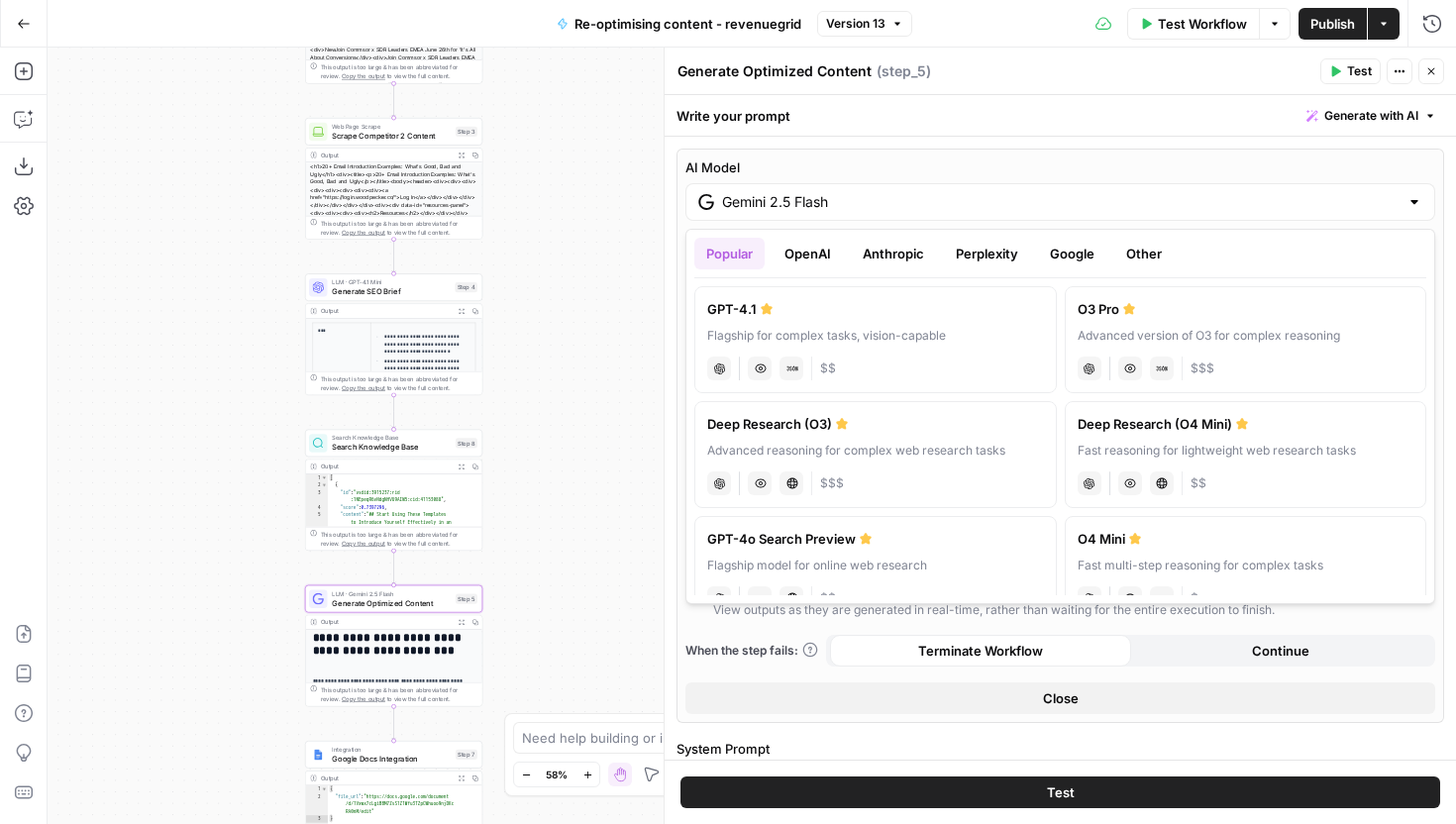 click on "Popular OpenAI Anthropic Perplexity Google Other" at bounding box center [1060, 258] 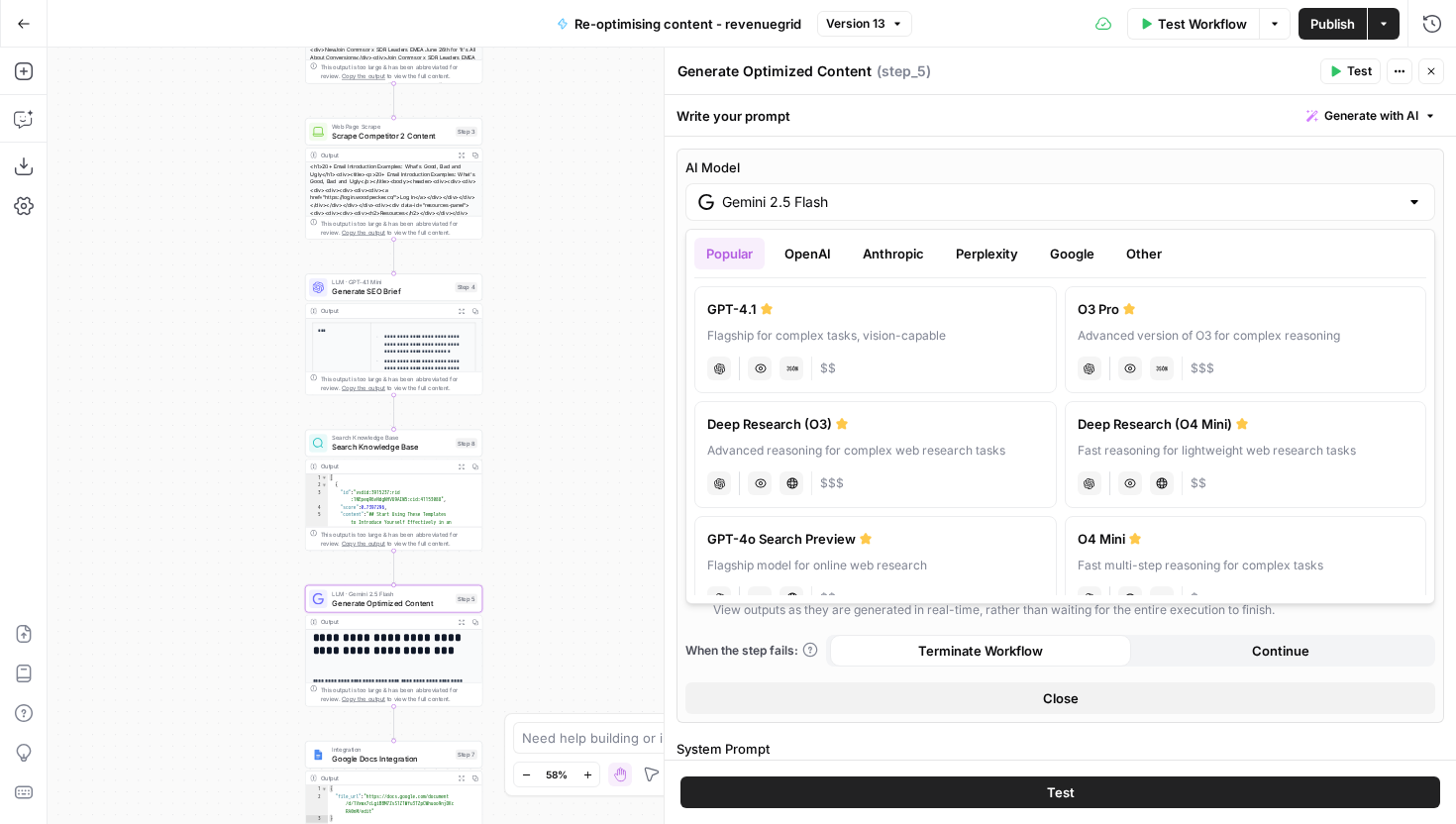 click on "Anthropic" at bounding box center (893, 254) 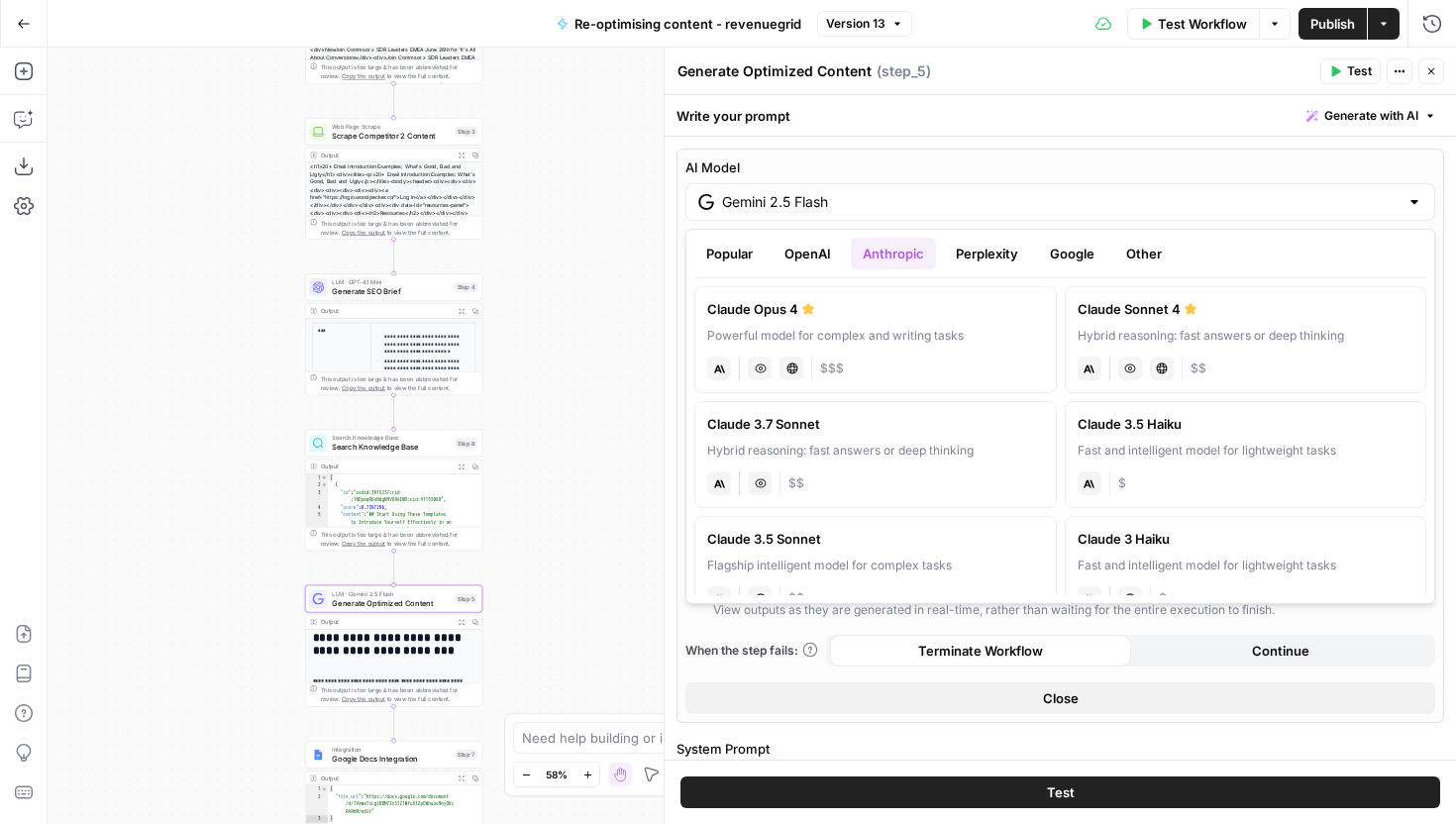 scroll, scrollTop: 47, scrollLeft: 0, axis: vertical 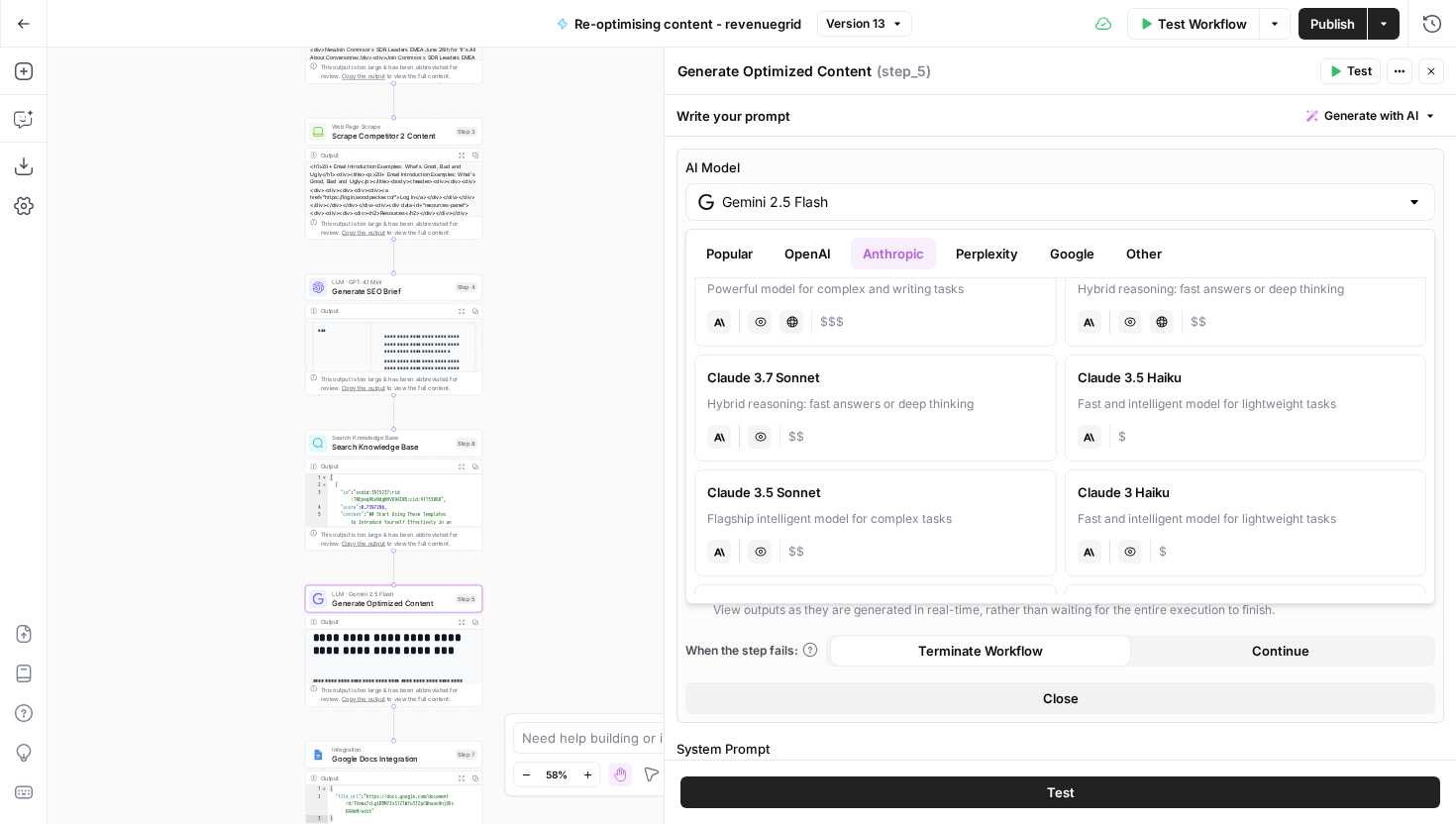 click on "AI Model Gemini 2.5 Flash Temperature Predictable Creative Model Creativity Max Output Length (optional) Maximum number of tokens to output Output Format Enable Grounding with Google Search The service uses Google's search engine to find up-to-date and comprehensive information relevant to the query and sends it to the model. The model then responds with higher accuracy and freshness. This option is not supported when using the JSON output format. Include Citations When enabled, the output will include the citations of the sources used to generate the response. The output will have the keys 'citations' and 'body'. Enable Streaming View outputs as they are generated in real-time, rather than waiting for the entire execution to finish. When the step fails: Terminate Workflow Continue Close" at bounding box center (1060, 436) 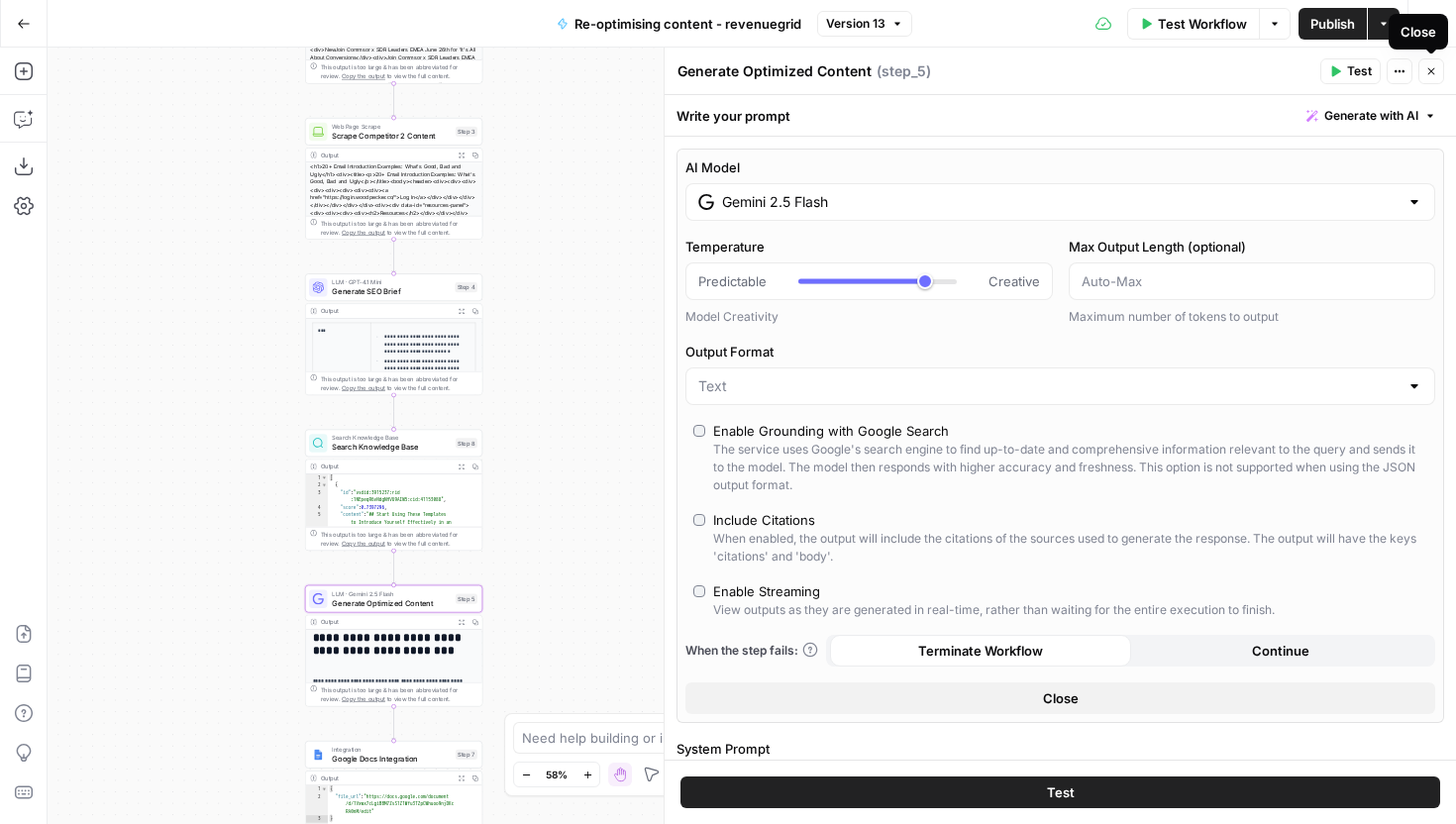 click on "Close" at bounding box center (1431, 71) 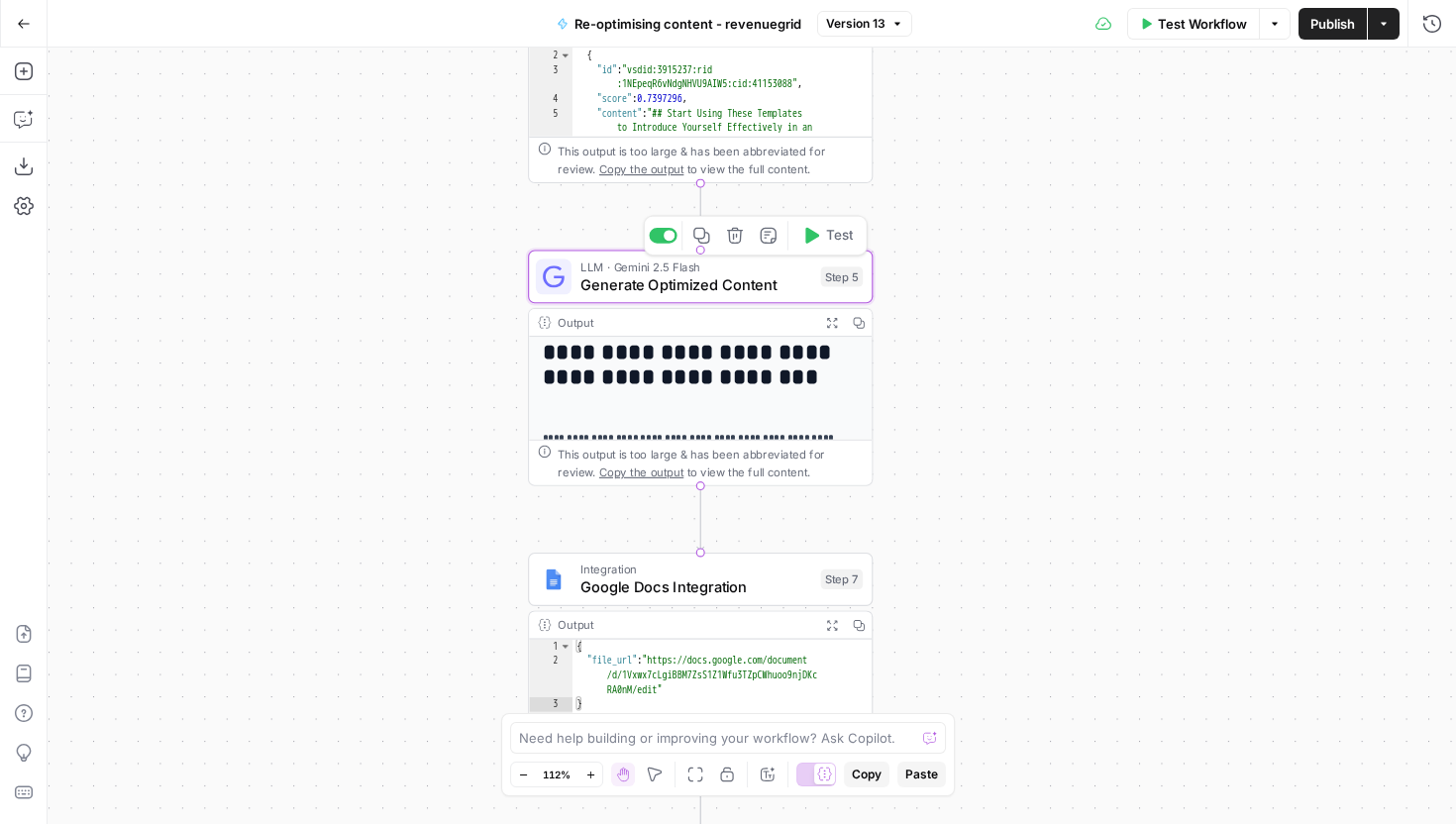 click on "Generate Optimized Content" at bounding box center [696, 284] 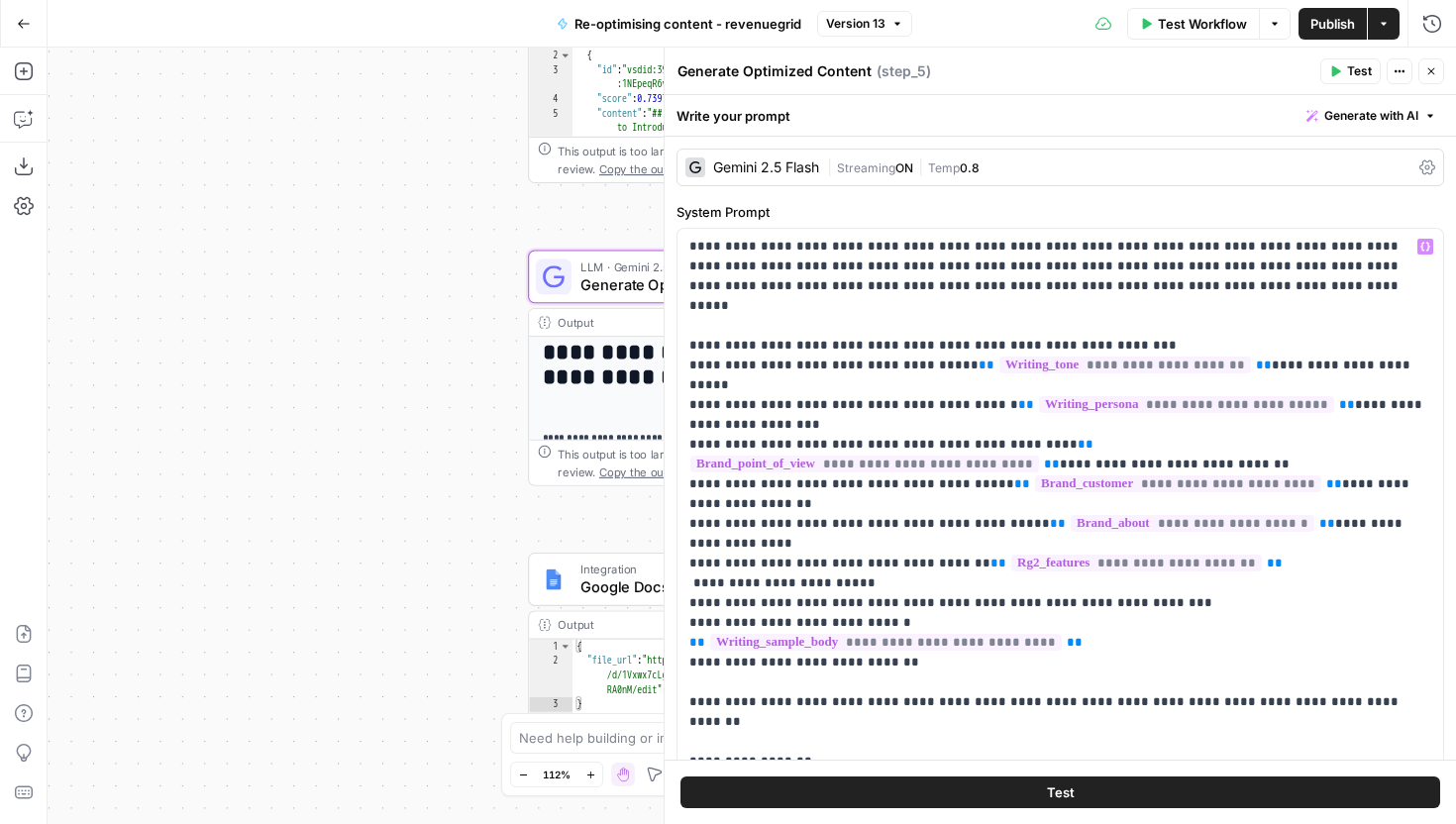 click on "Gemini 2.5 Flash" at bounding box center [766, 167] 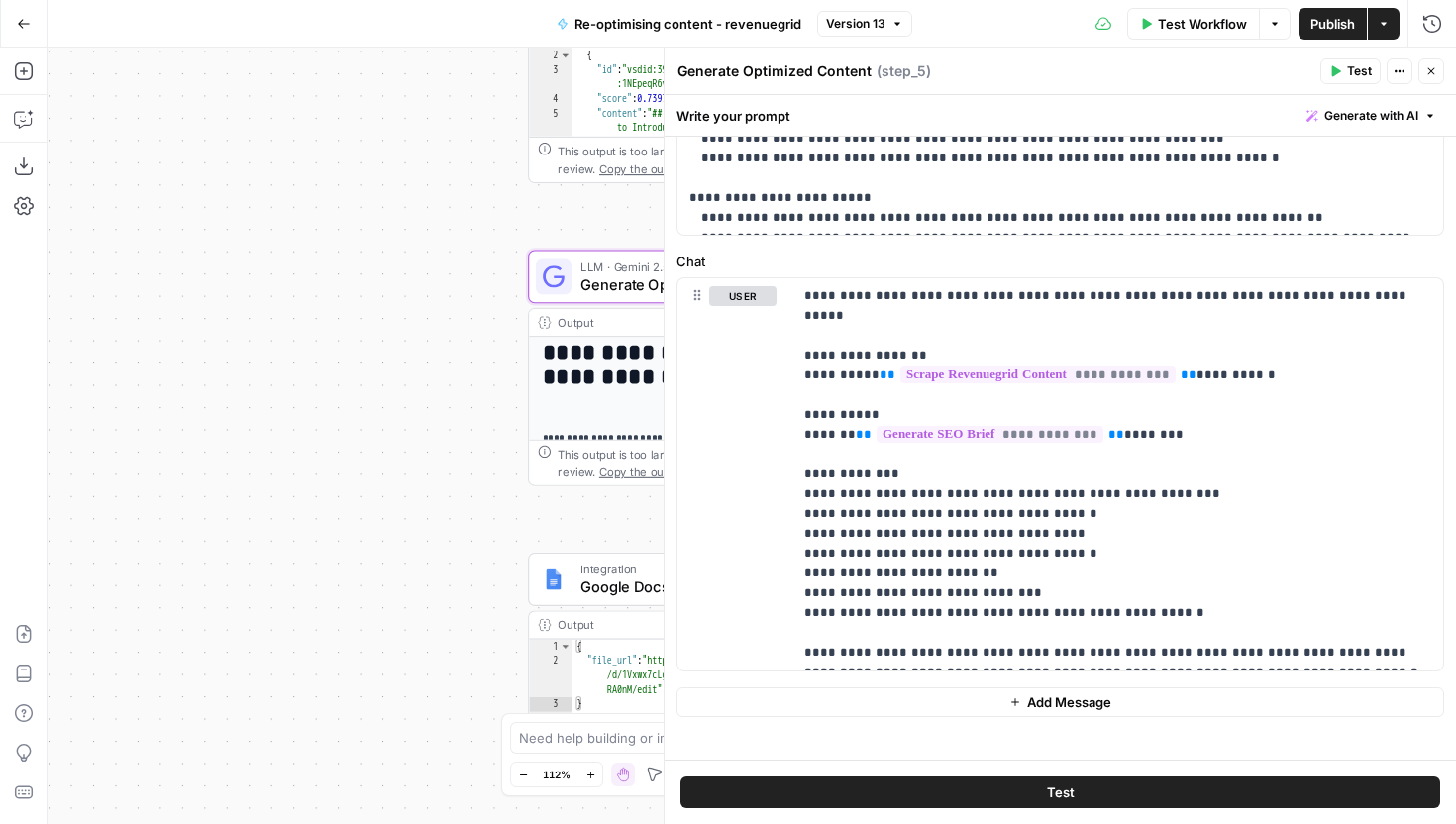 scroll, scrollTop: 0, scrollLeft: 0, axis: both 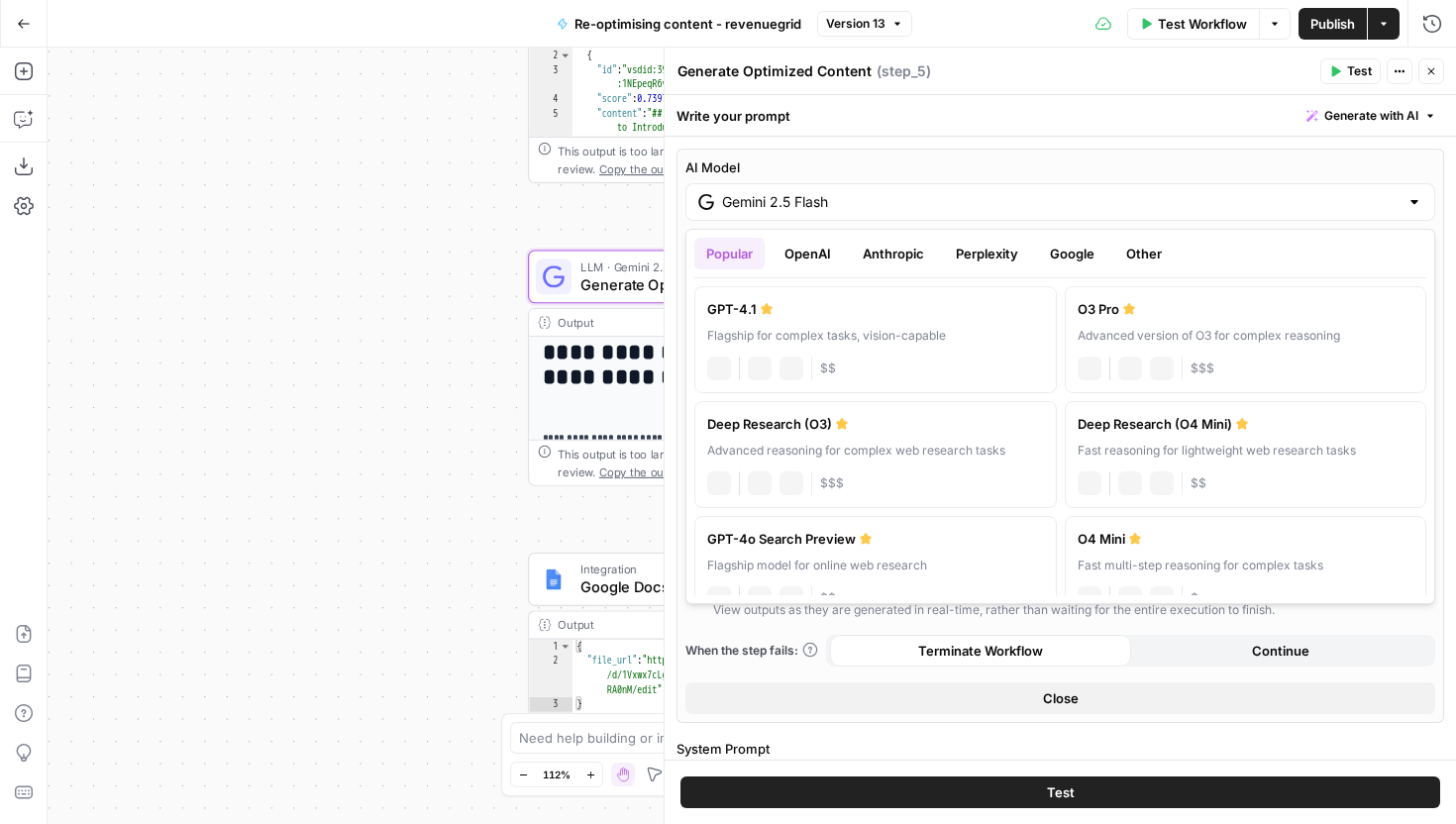 click on "Gemini 2.5 Flash" at bounding box center [1060, 202] 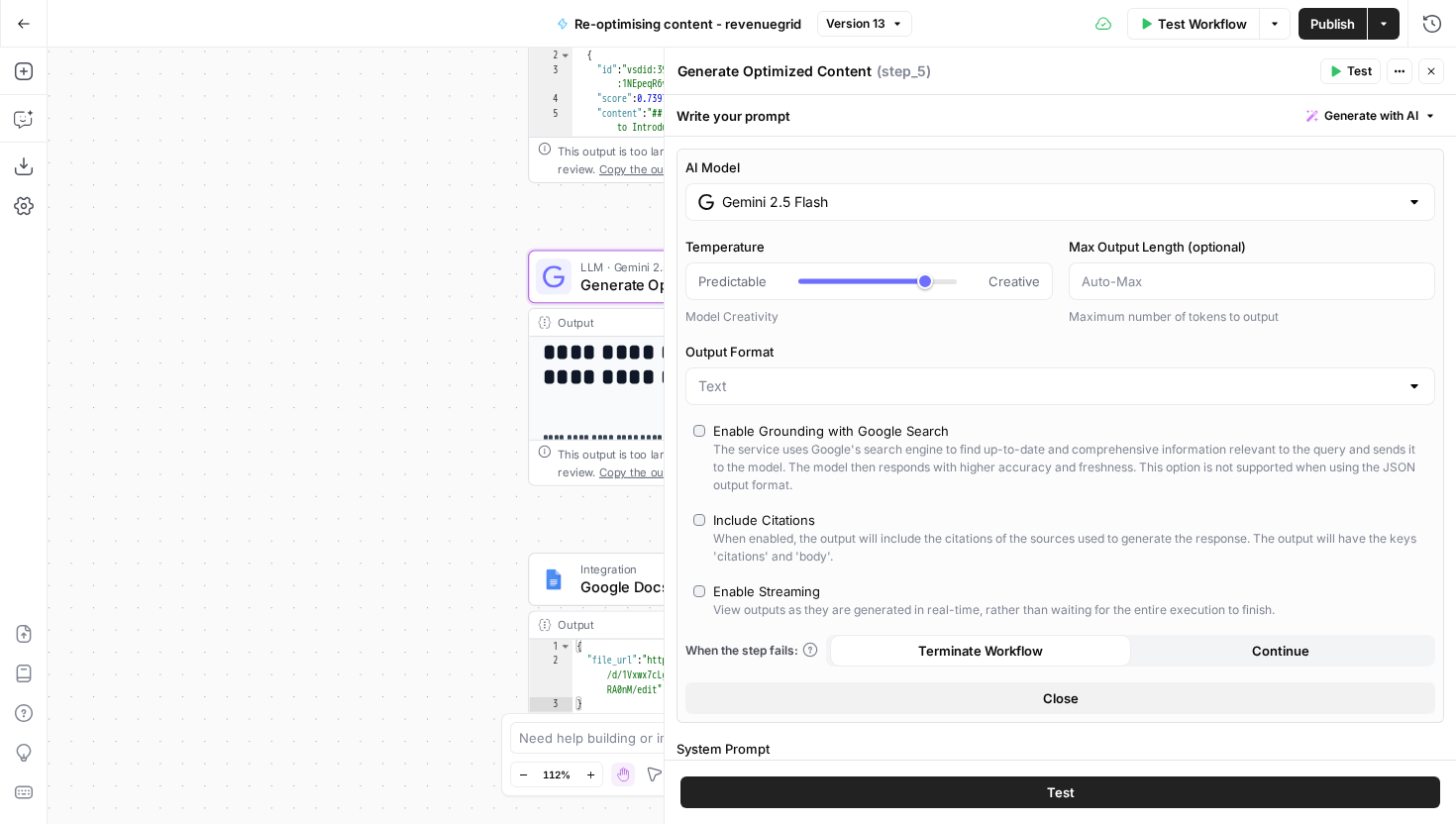 click on "**********" at bounding box center (1060, 448) 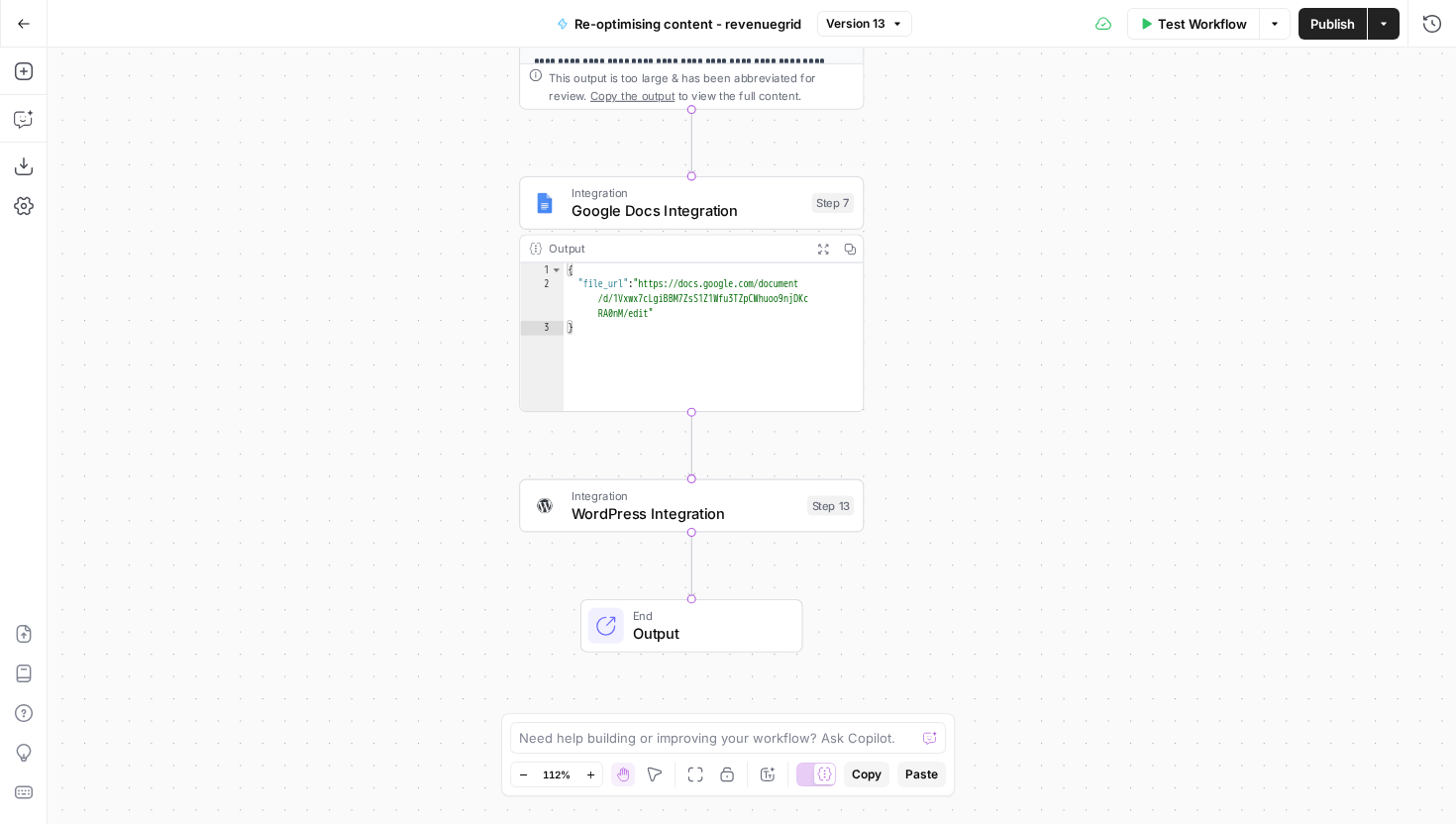 drag, startPoint x: 972, startPoint y: 464, endPoint x: 972, endPoint y: 454, distance: 10 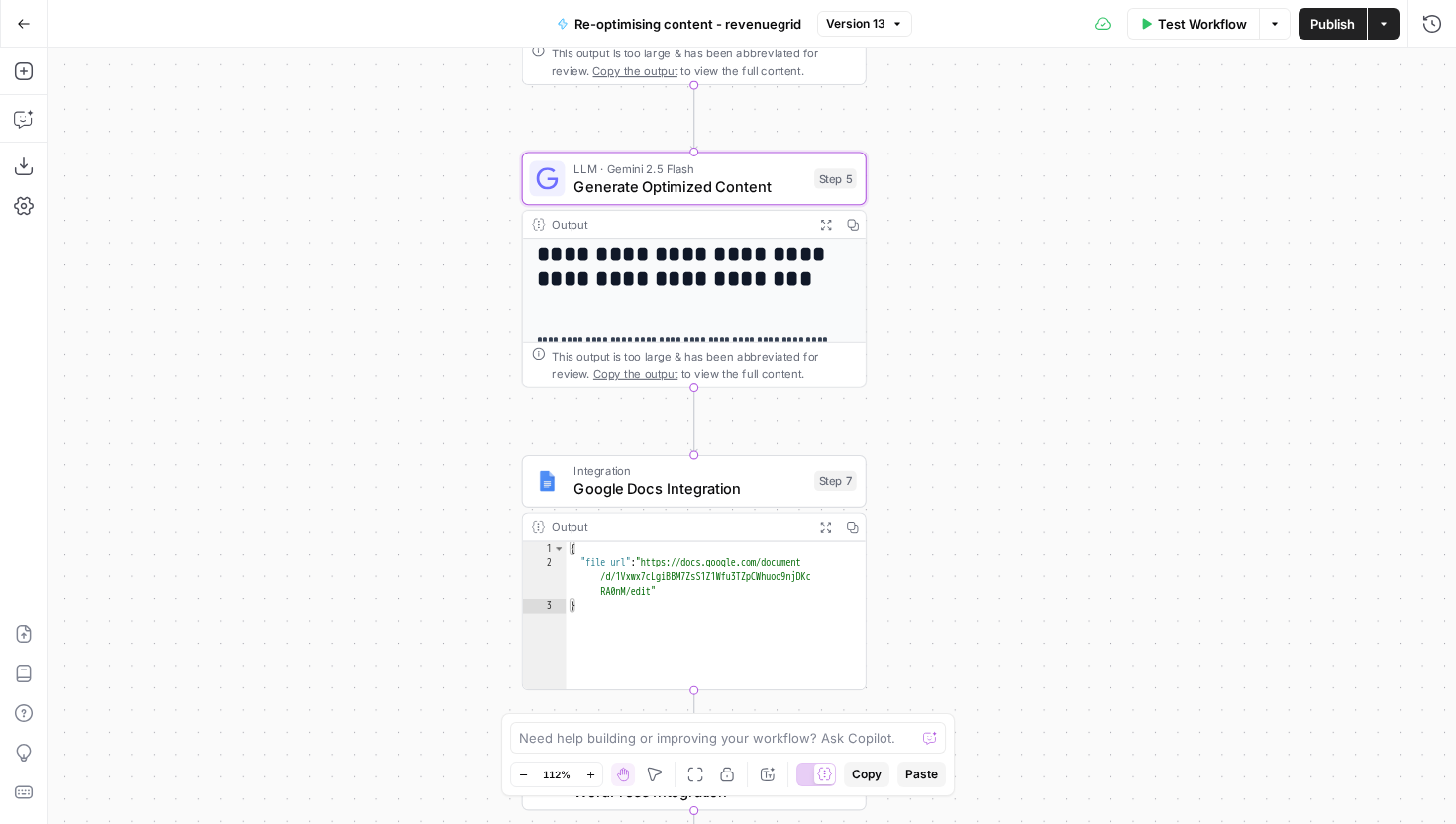 click on "**********" at bounding box center (752, 436) 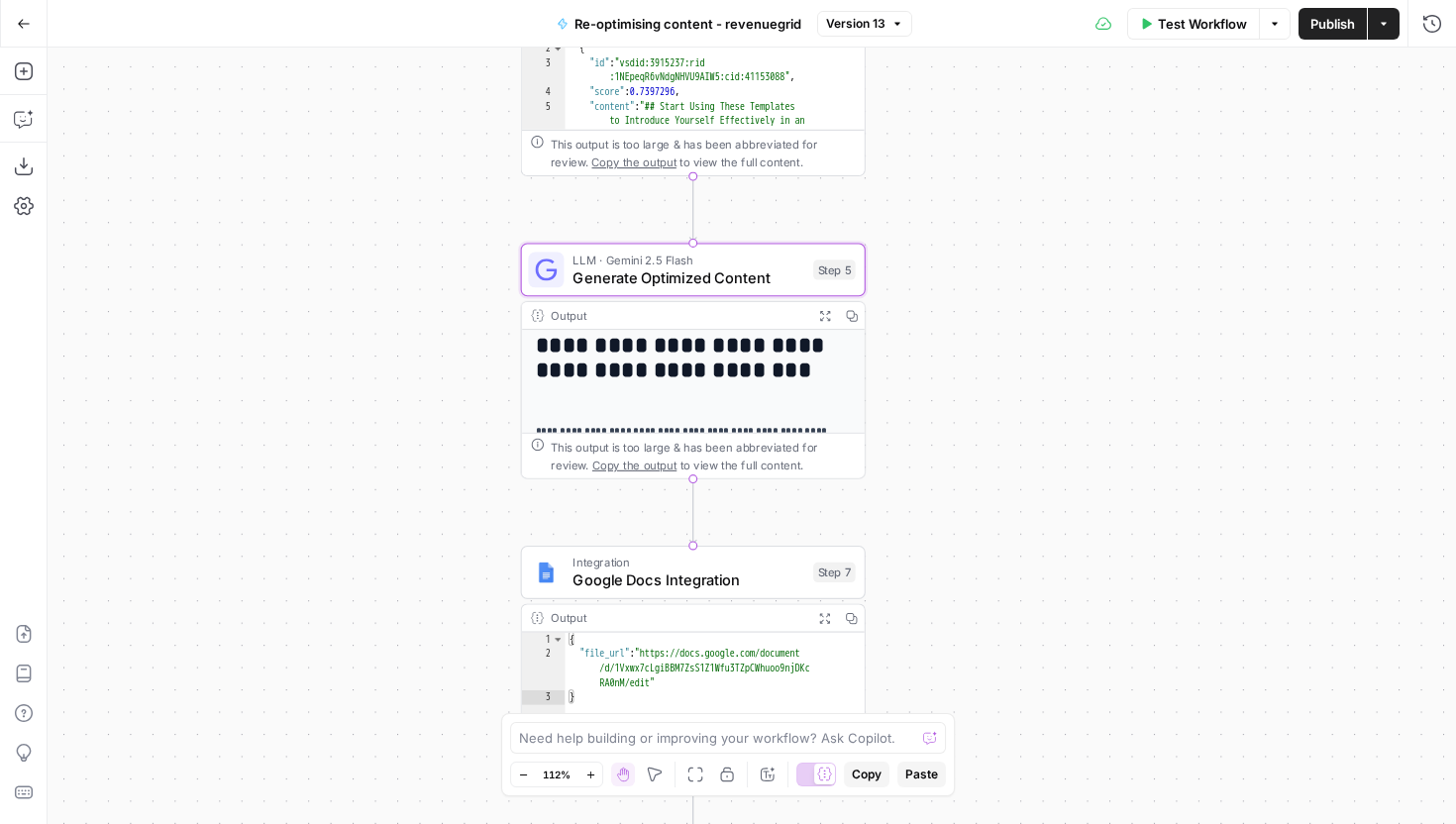 drag, startPoint x: 973, startPoint y: 446, endPoint x: 972, endPoint y: 534, distance: 88.005682 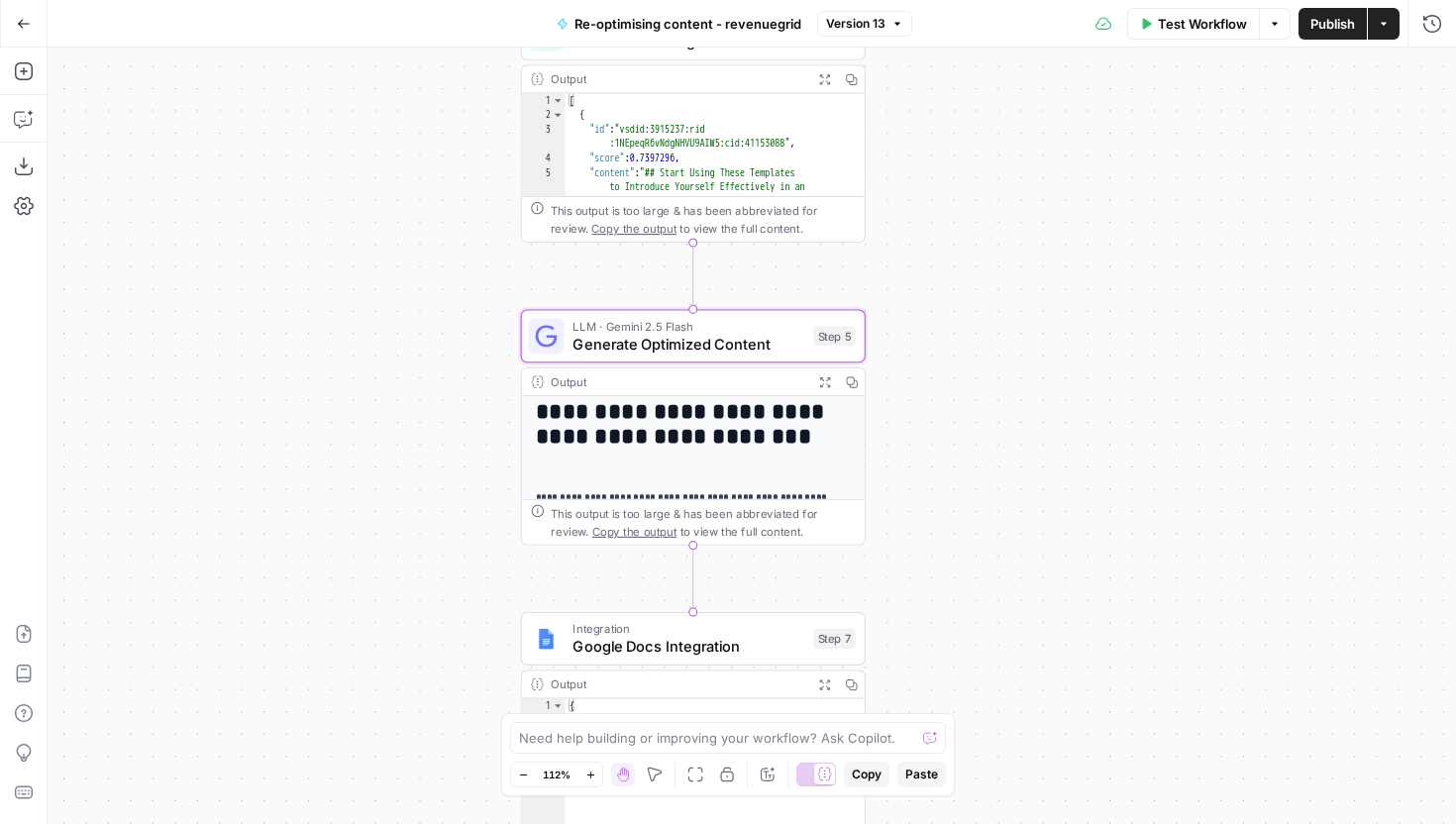 drag, startPoint x: 972, startPoint y: 560, endPoint x: 976, endPoint y: 611, distance: 51.156622 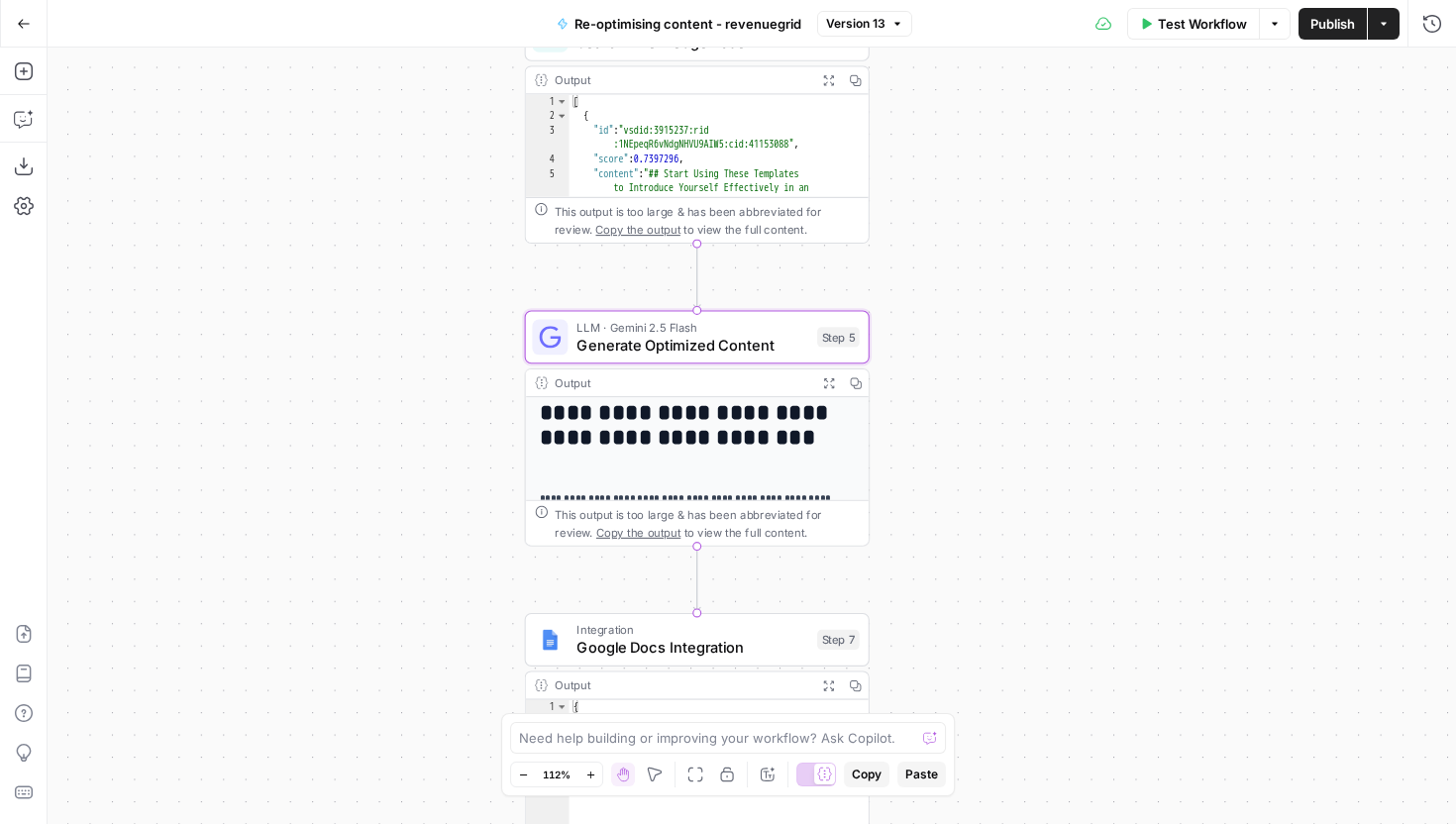 drag, startPoint x: 976, startPoint y: 669, endPoint x: 969, endPoint y: 454, distance: 215.11392 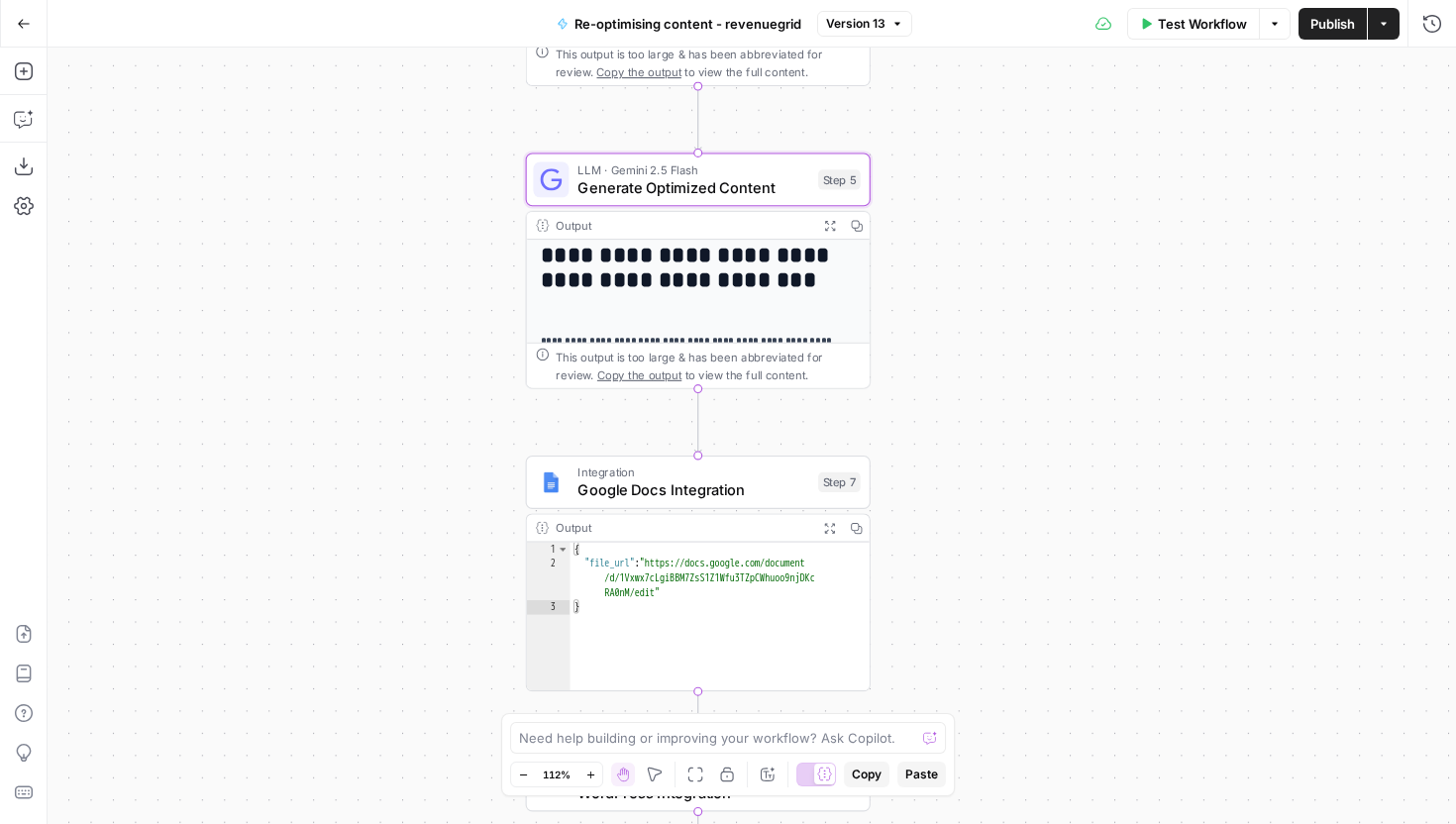 drag, startPoint x: 965, startPoint y: 460, endPoint x: 966, endPoint y: 579, distance: 119.004202 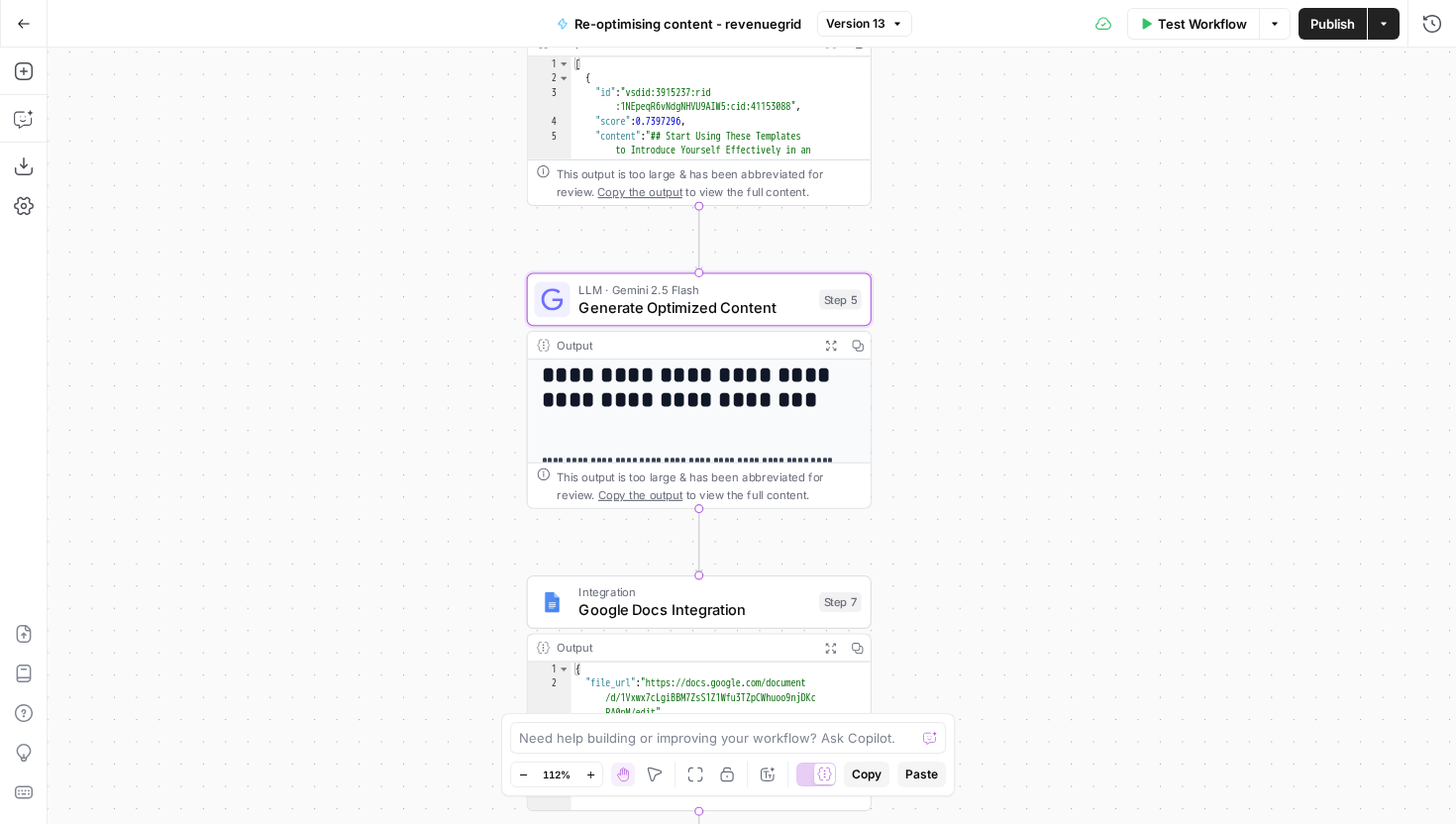 drag, startPoint x: 935, startPoint y: 359, endPoint x: 923, endPoint y: 558, distance: 199.3615 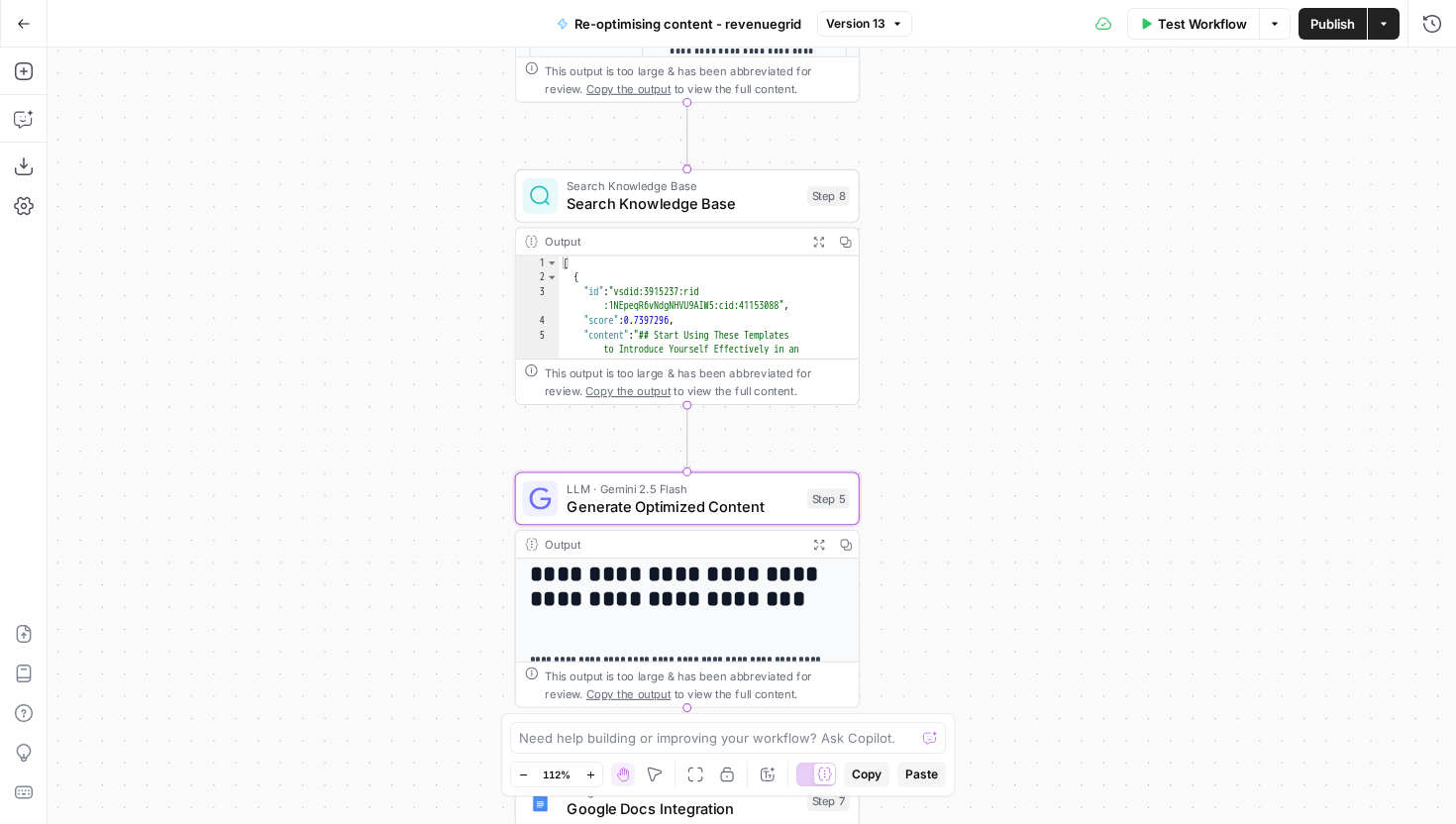 drag, startPoint x: 933, startPoint y: 358, endPoint x: 932, endPoint y: 658, distance: 300.00167 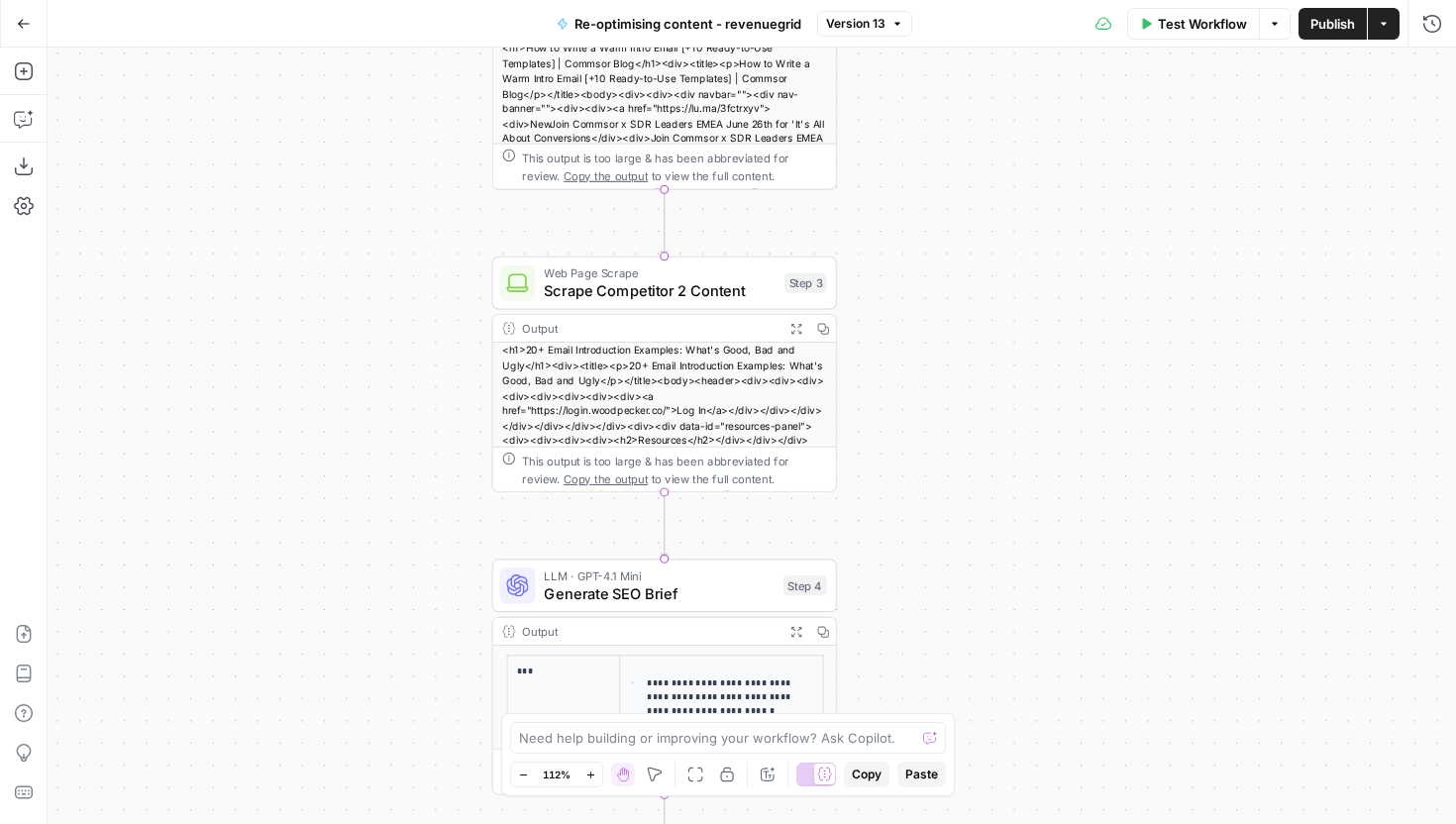 drag, startPoint x: 946, startPoint y: 378, endPoint x: 926, endPoint y: 766, distance: 388.51512 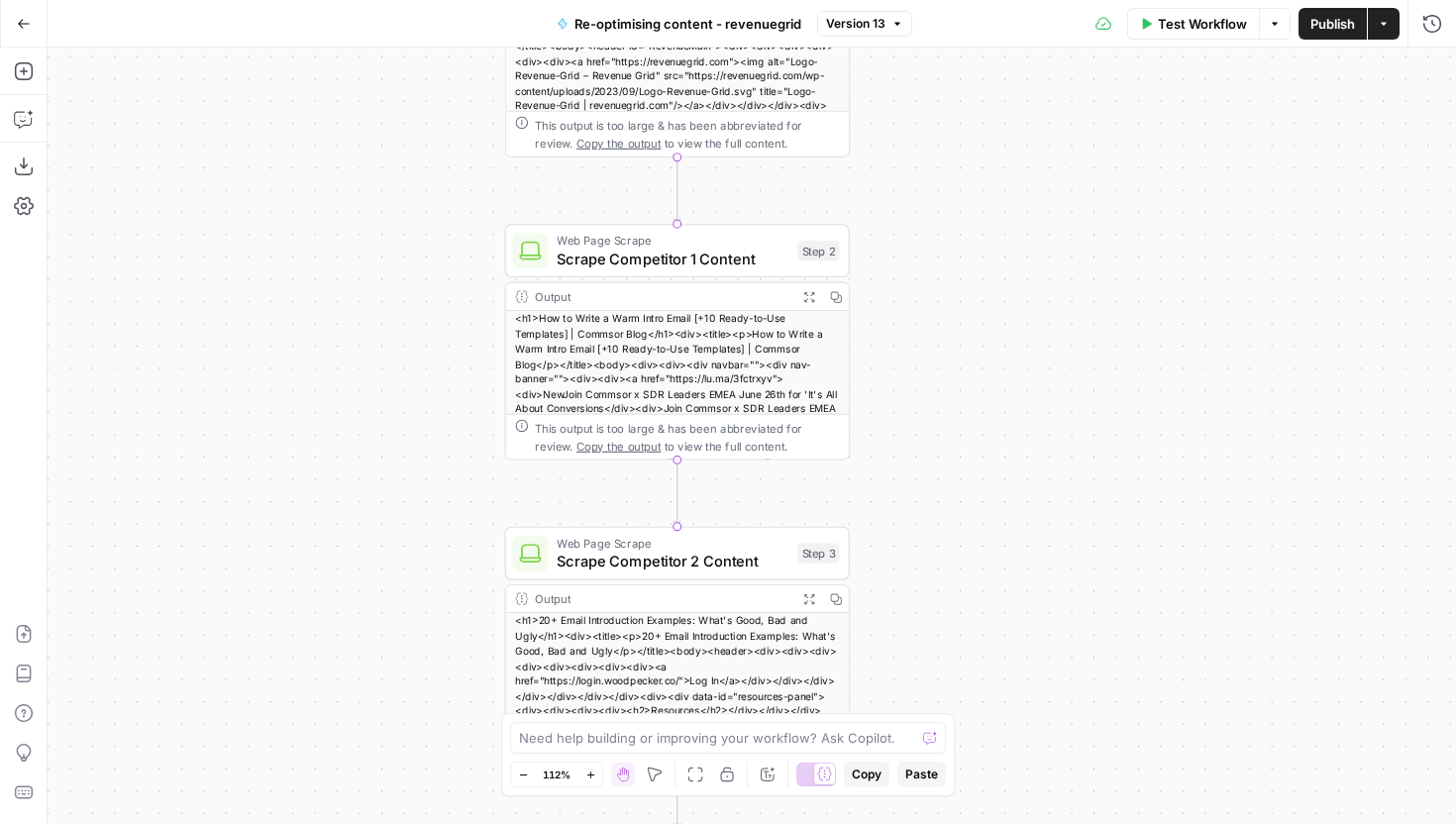 drag, startPoint x: 917, startPoint y: 375, endPoint x: 929, endPoint y: 650, distance: 275.2617 